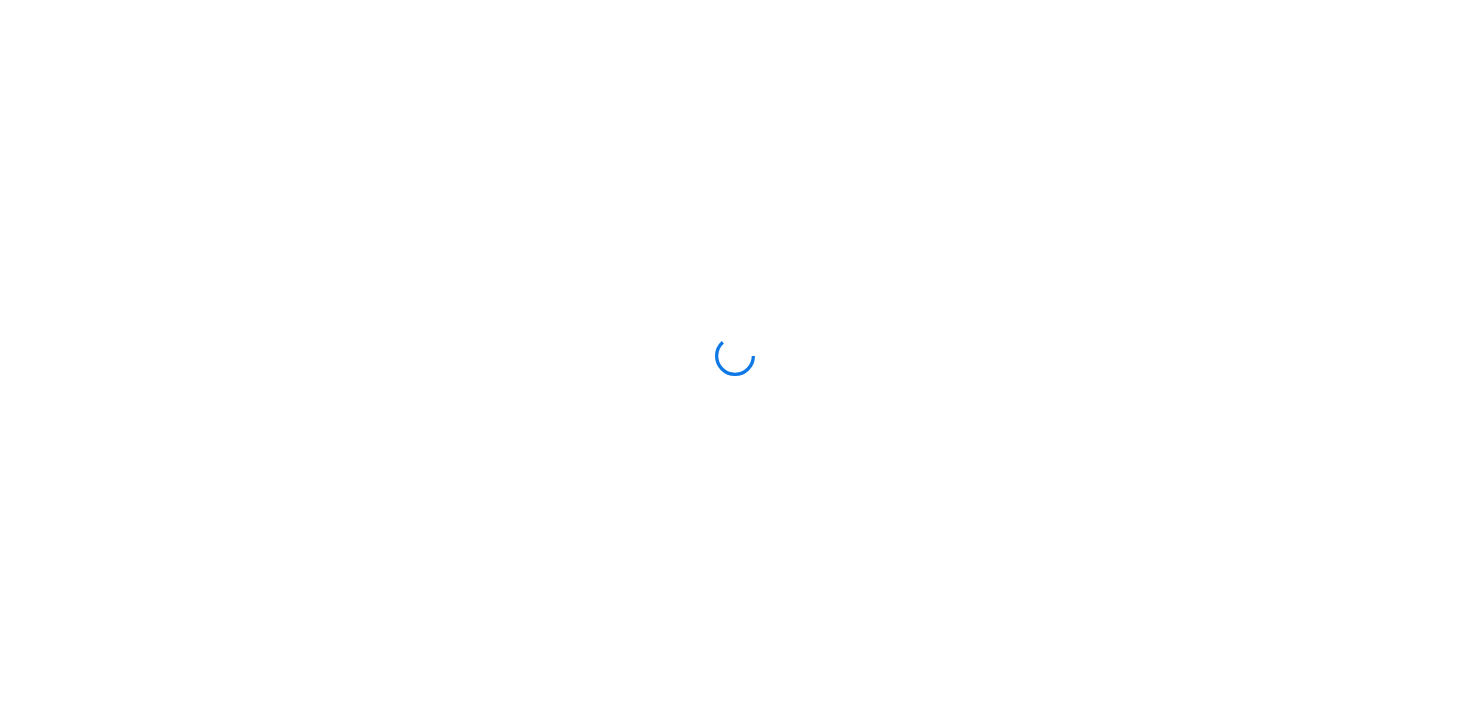 scroll, scrollTop: 0, scrollLeft: 0, axis: both 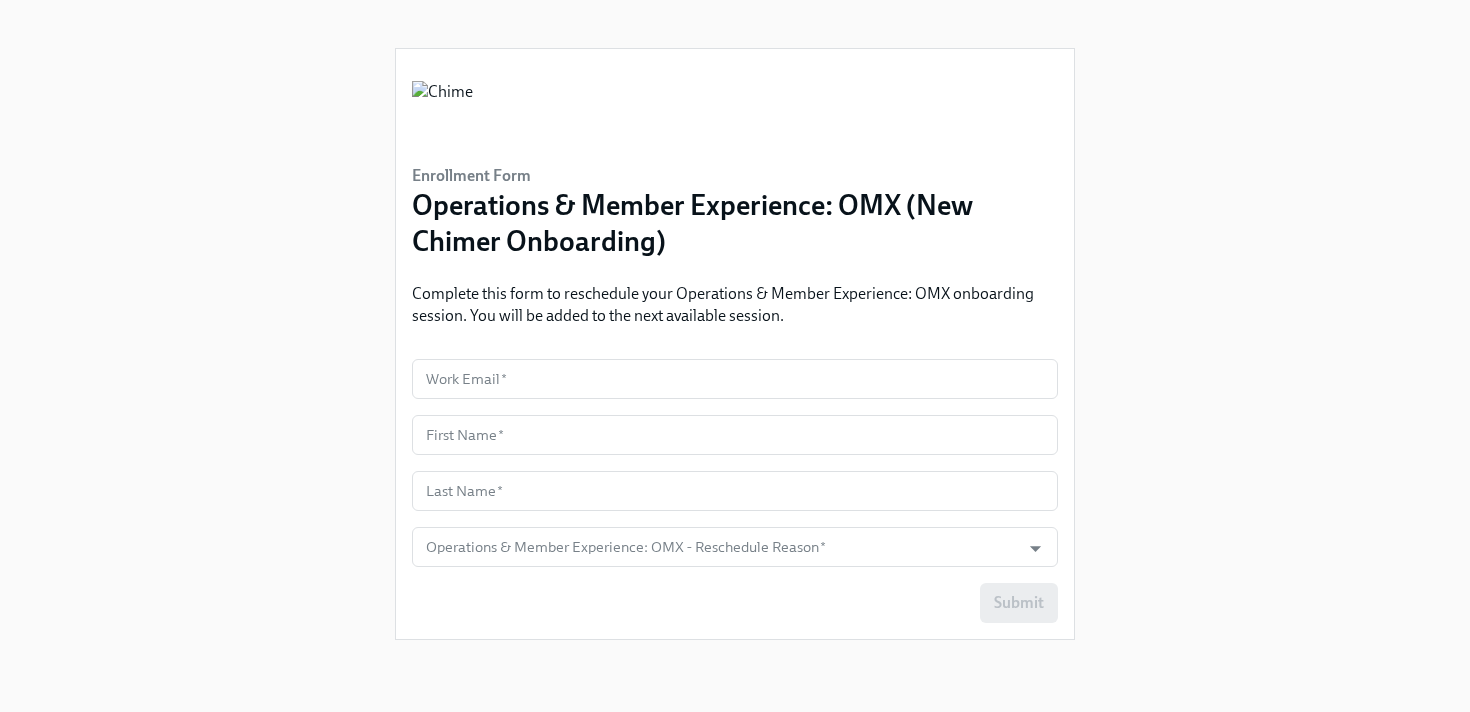 click on "Enrollment Form Operations & Member Experience: OMX (New Chimer Onboarding) Complete this form to reschedule your Operations & Member Experience: OMX onboarding session. You will be added to the next available session. Work Email   * Work Email  * [FIRST]   * [FIRST]  * [LAST]   * [LAST]  * Operations & Member Experience: OMX - Reschedule Reason   * Operations & Member Experience: OMX - Reschedule Reason  * Submit" at bounding box center [735, 344] 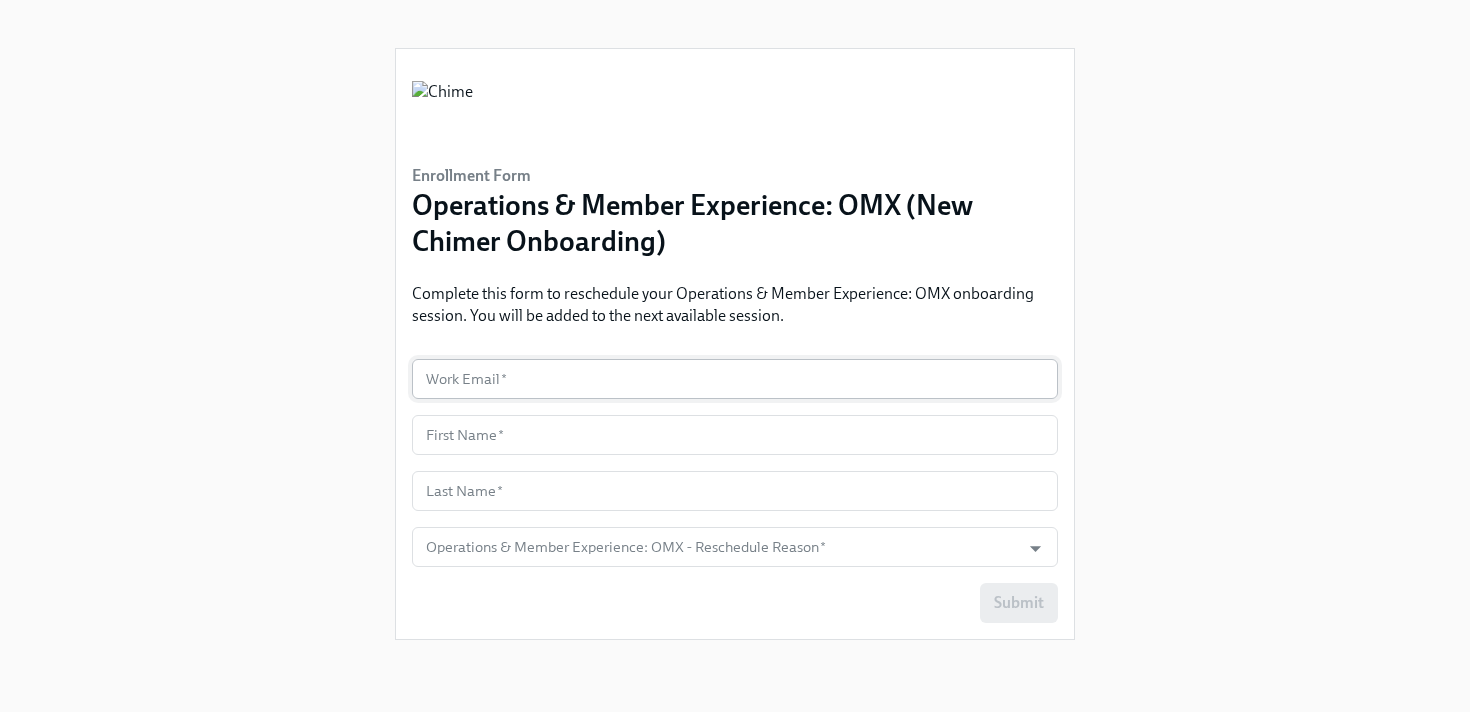 click at bounding box center [735, 379] 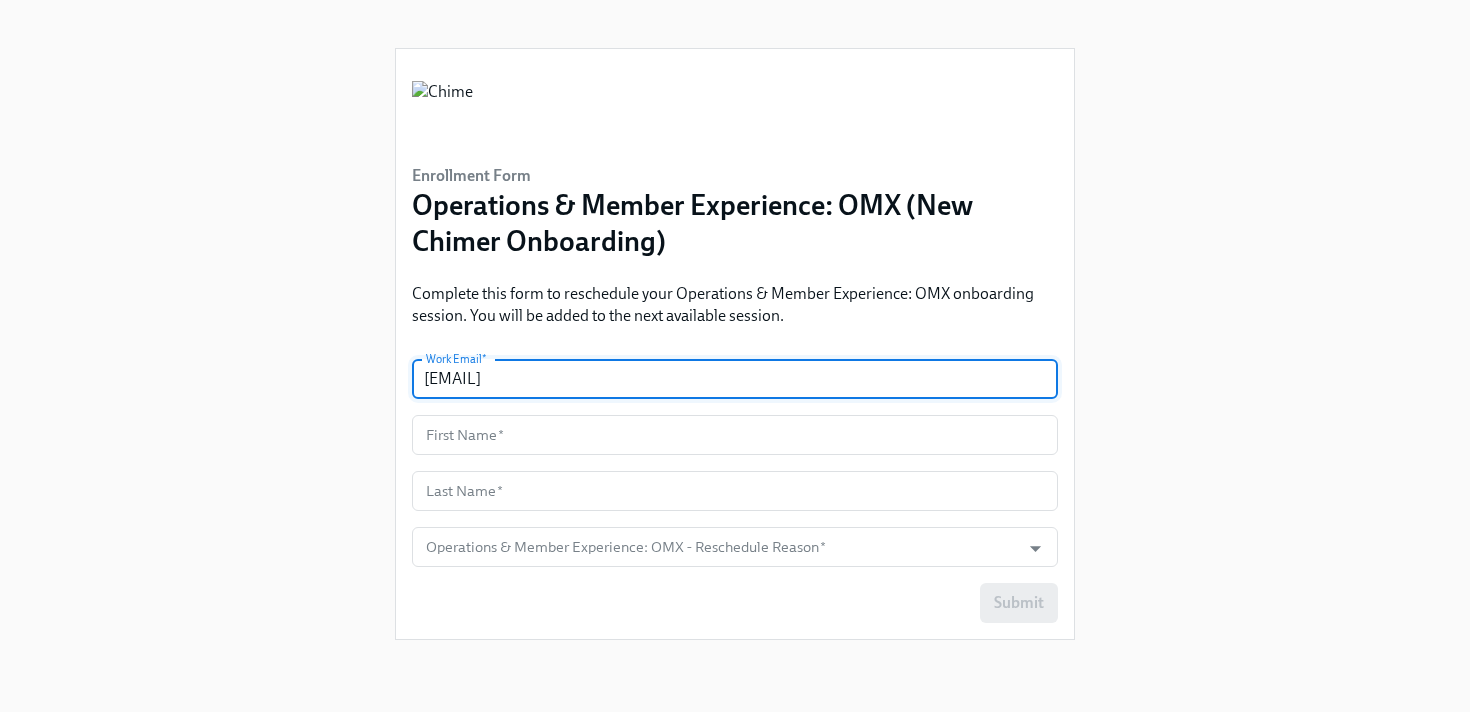 click on "[EMAIL]" at bounding box center [735, 379] 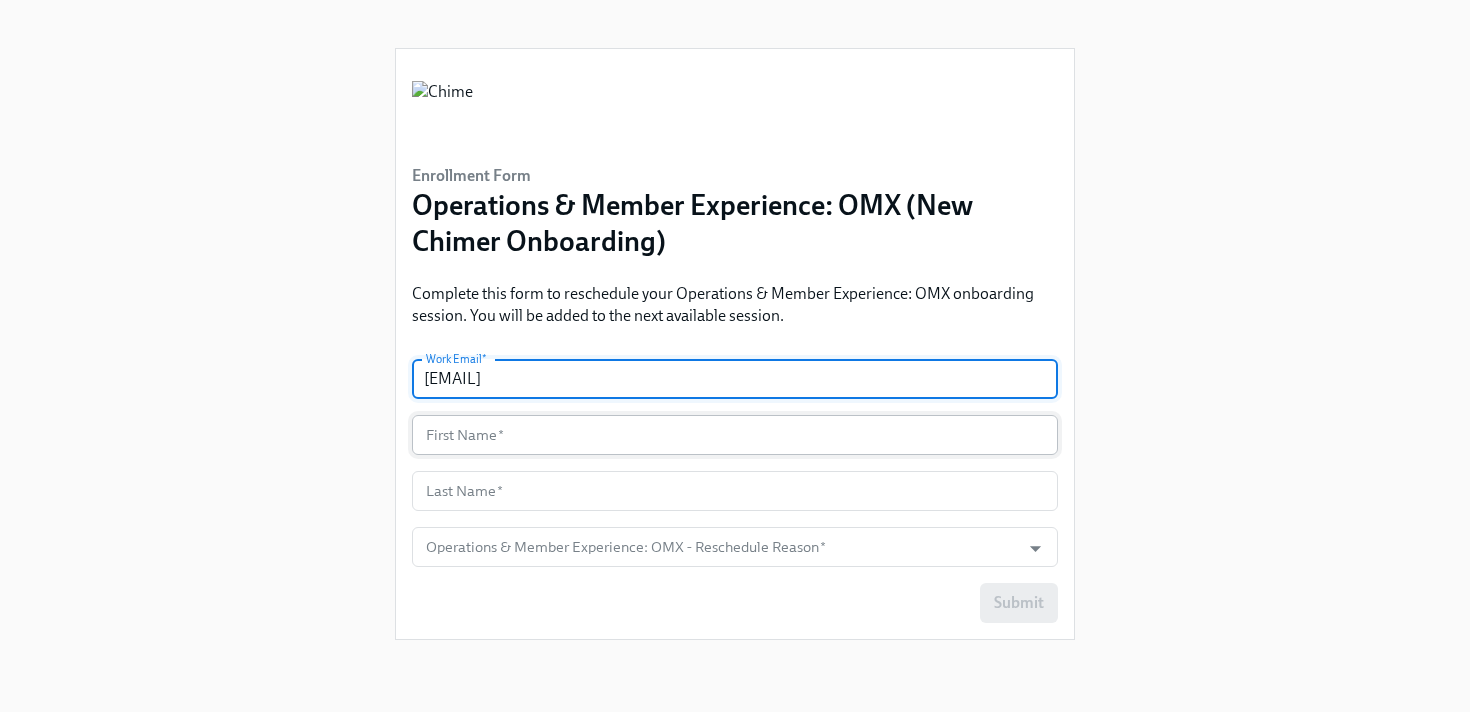 type on "[EMAIL]" 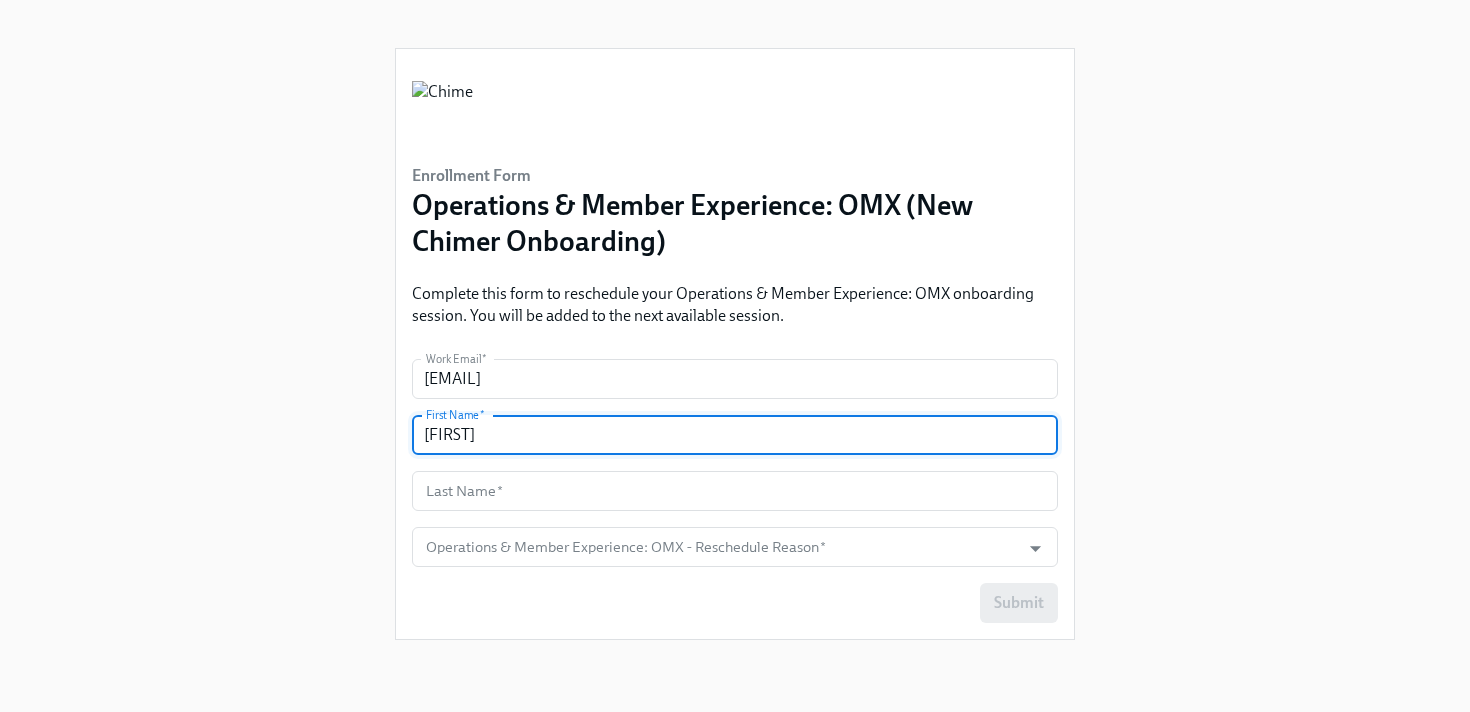 type on "[NAME]" 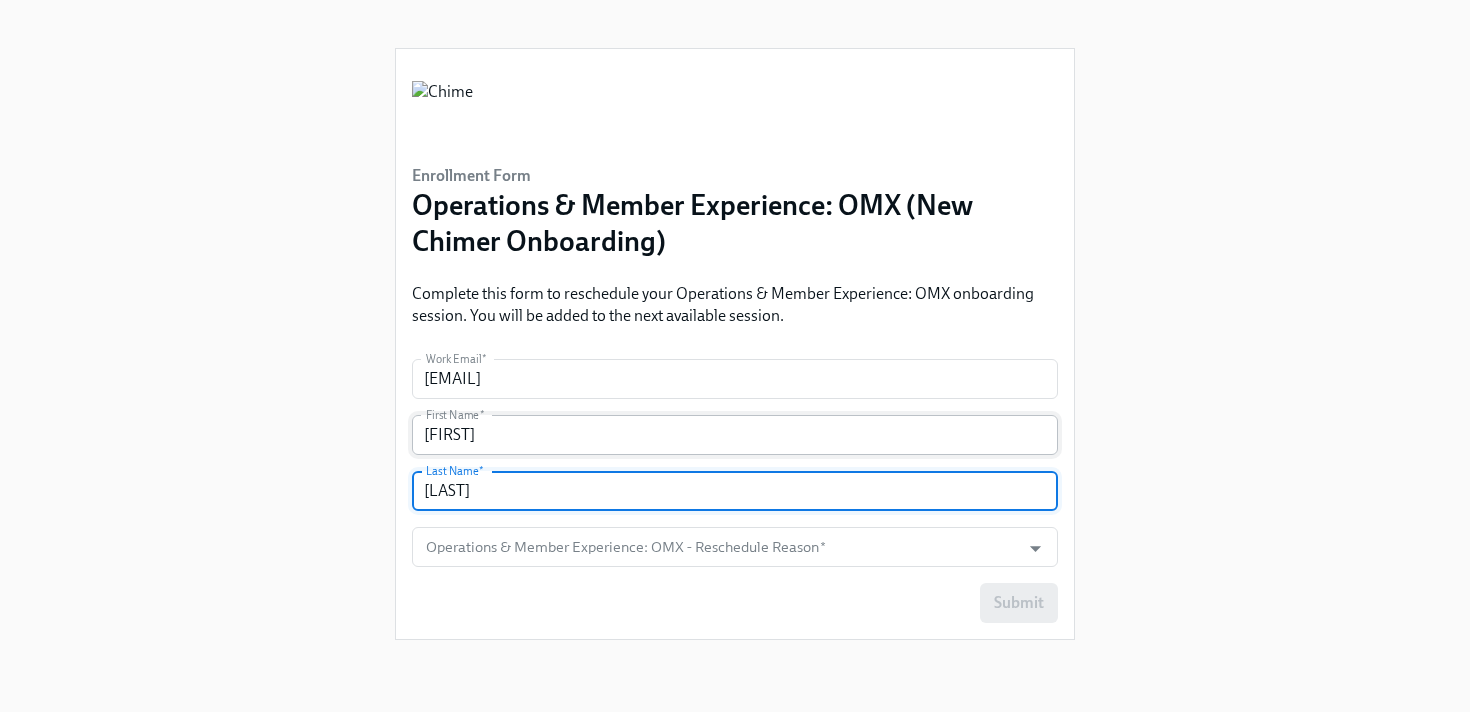 type on "[NAME]" 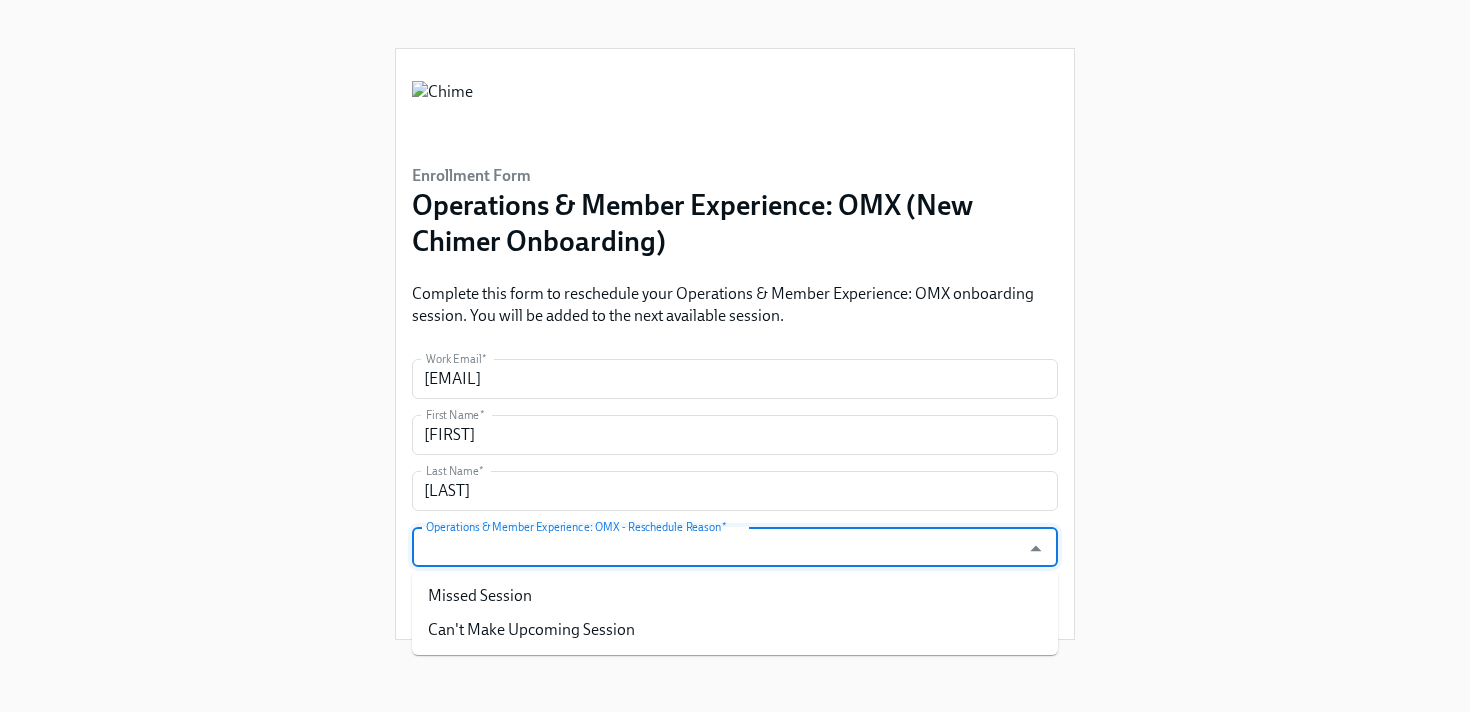 click on "Operations & Member Experience: OMX - Reschedule Reason   *" at bounding box center [716, 547] 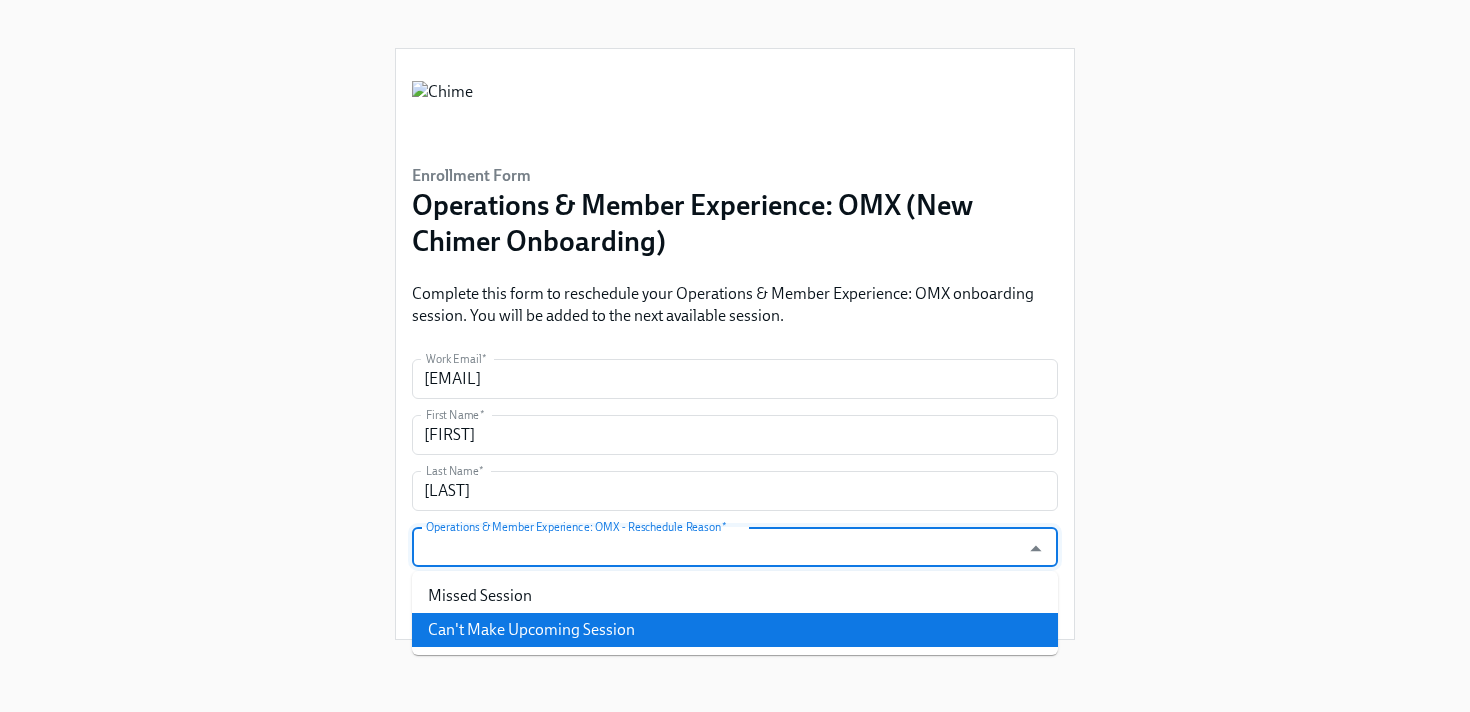 click on "Can't Make Upcoming Session" at bounding box center (735, 630) 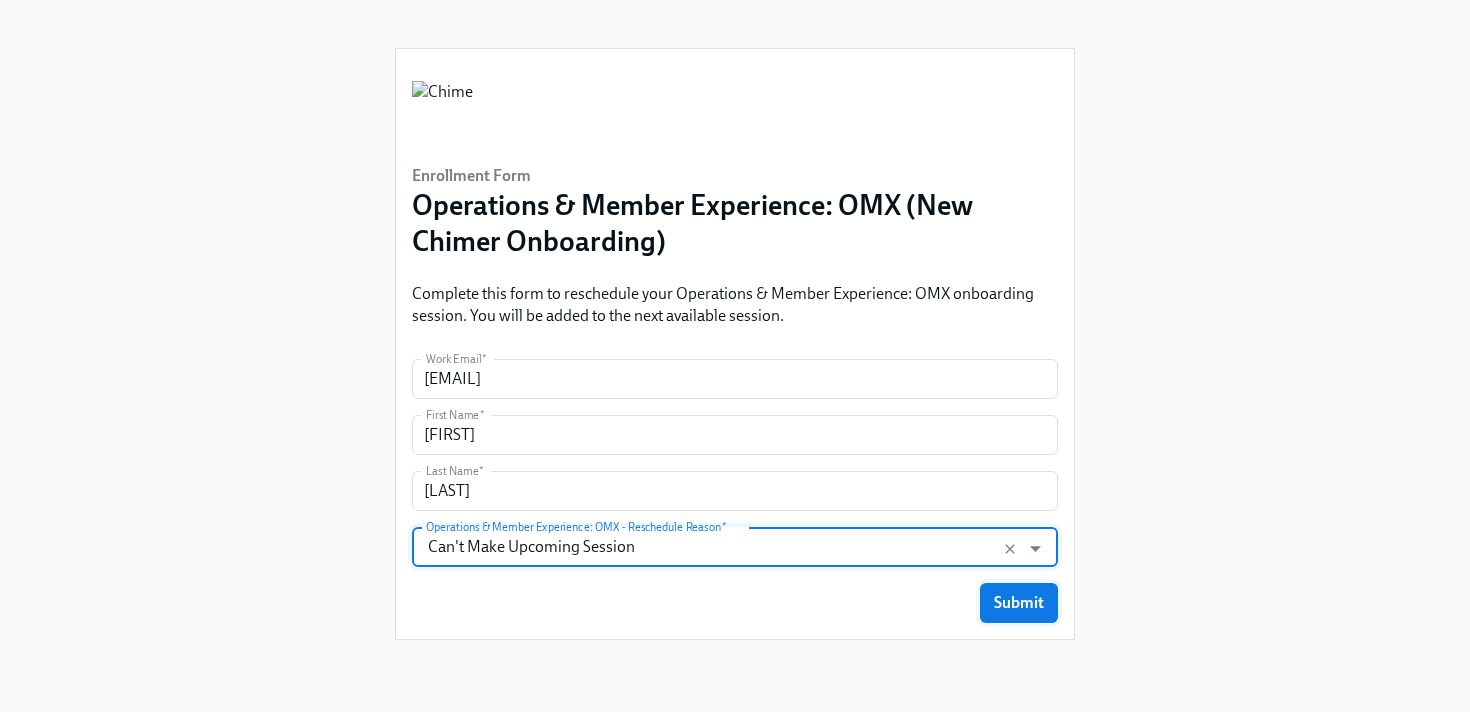 click on "Submit" at bounding box center (1019, 603) 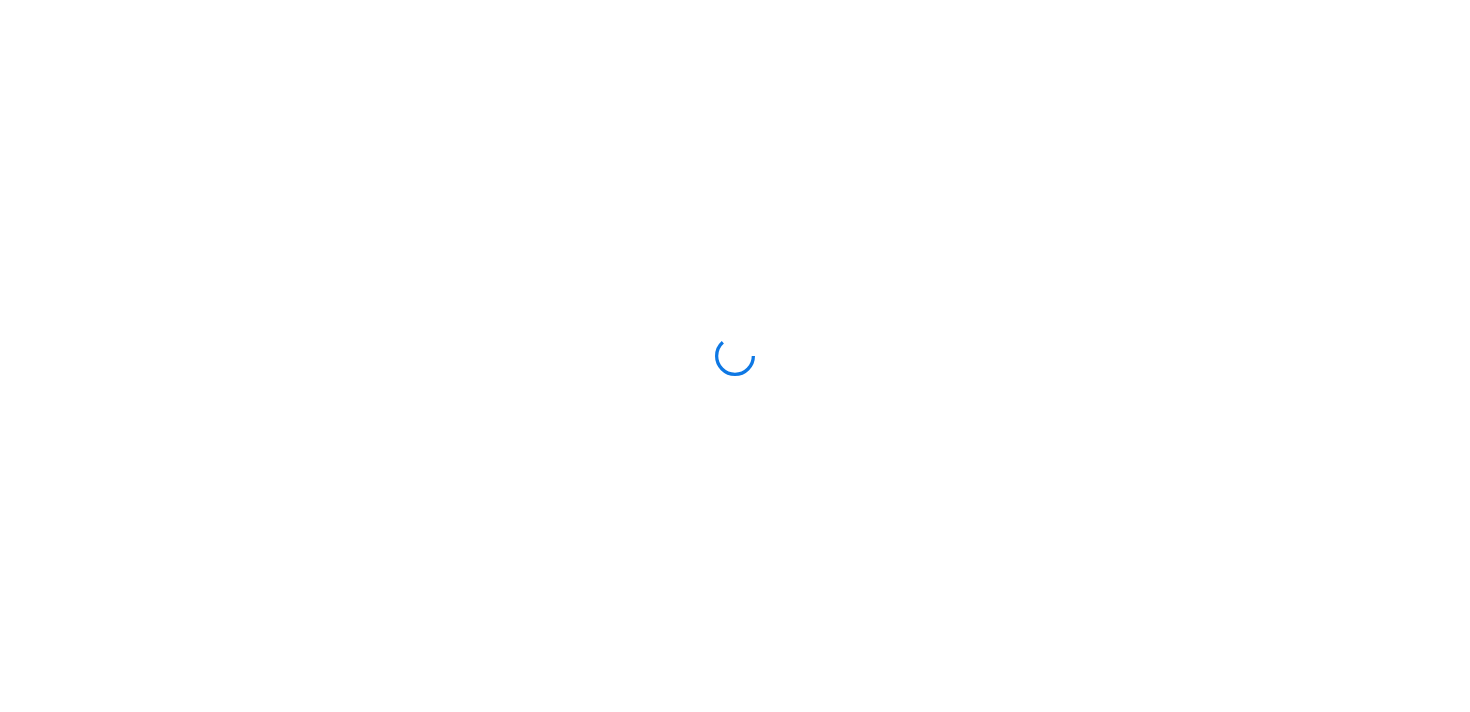 scroll, scrollTop: 0, scrollLeft: 0, axis: both 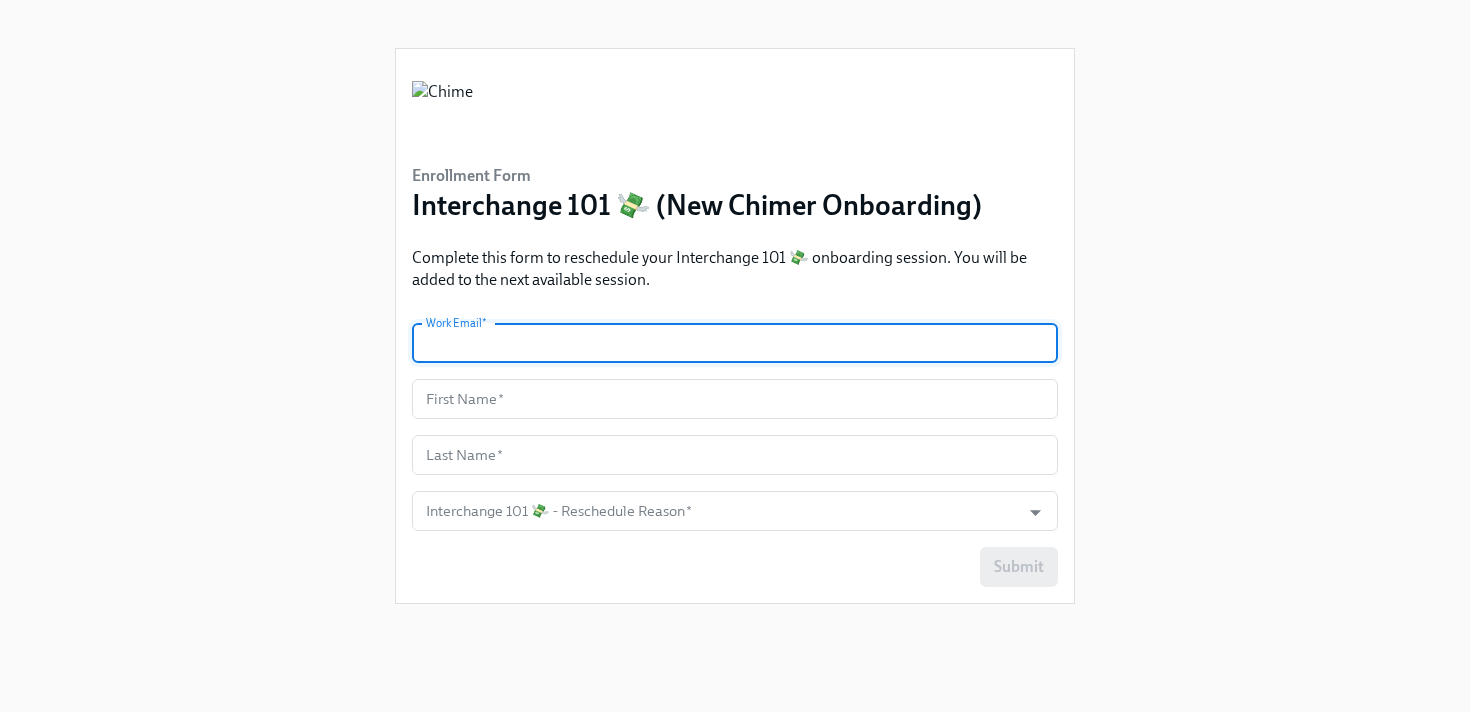click at bounding box center (735, 343) 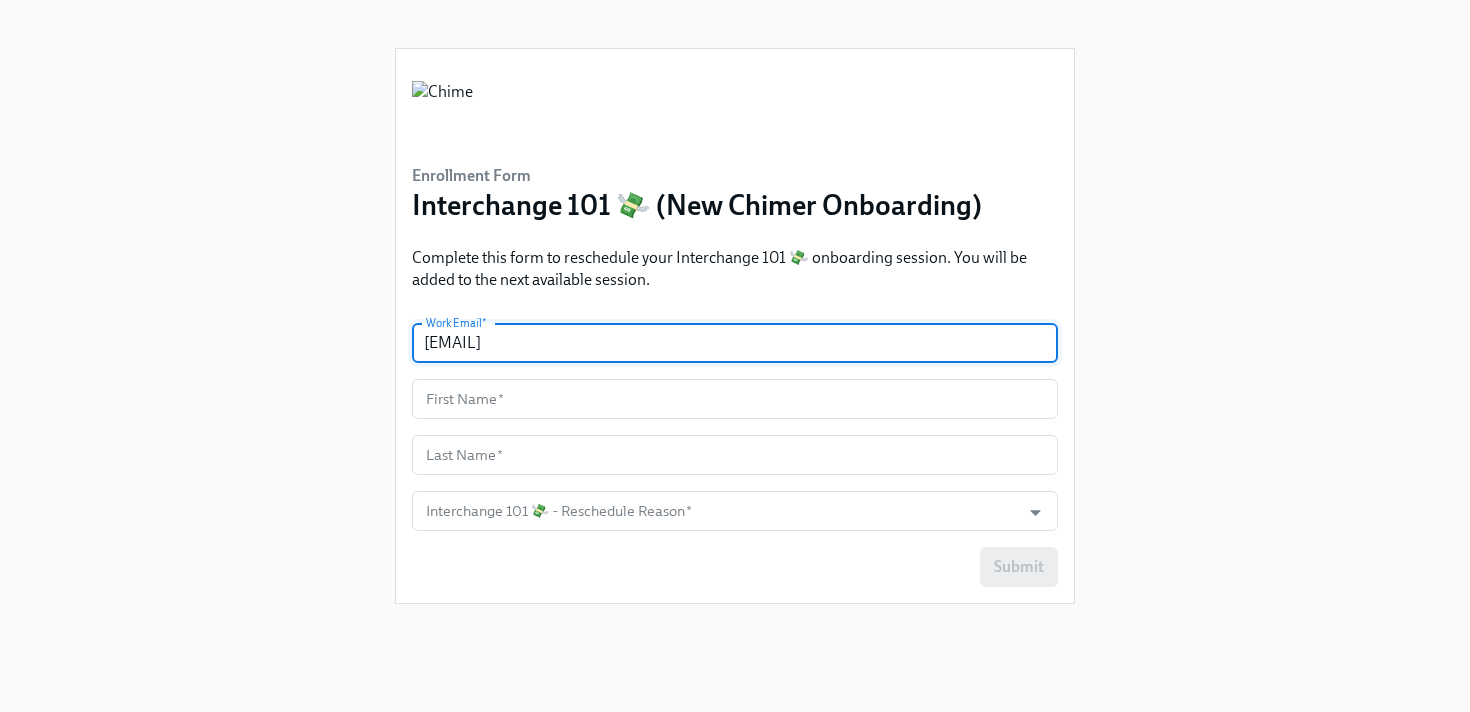 type on "[EMAIL]" 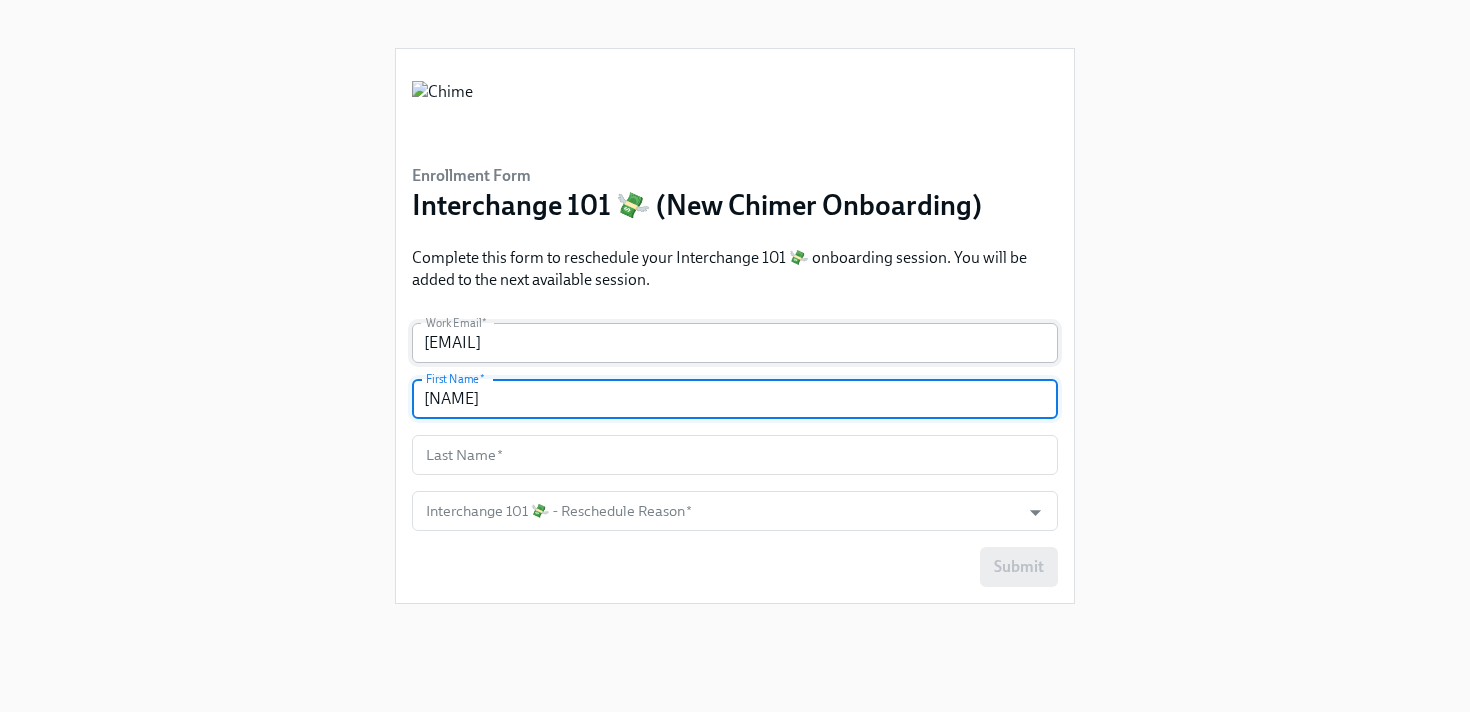type on "[FIRST]" 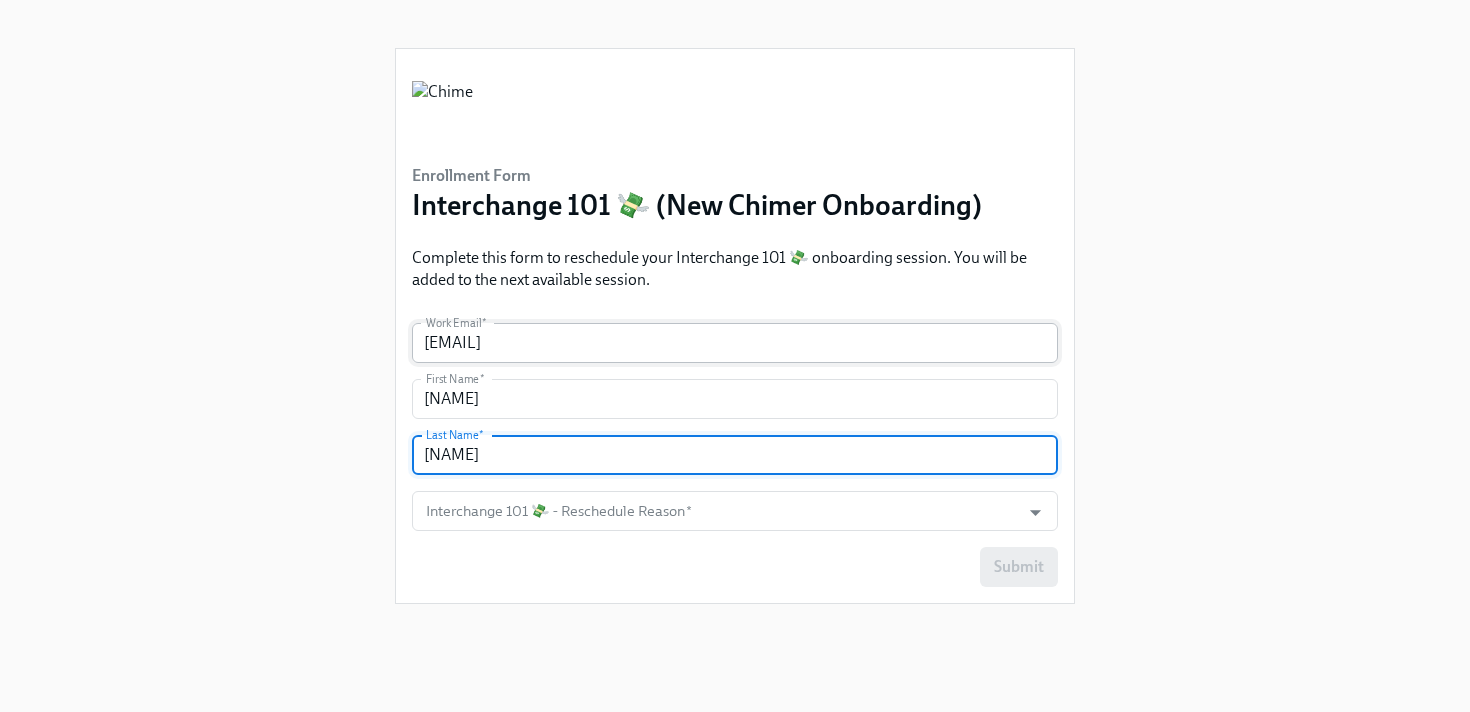 type on "[LAST]" 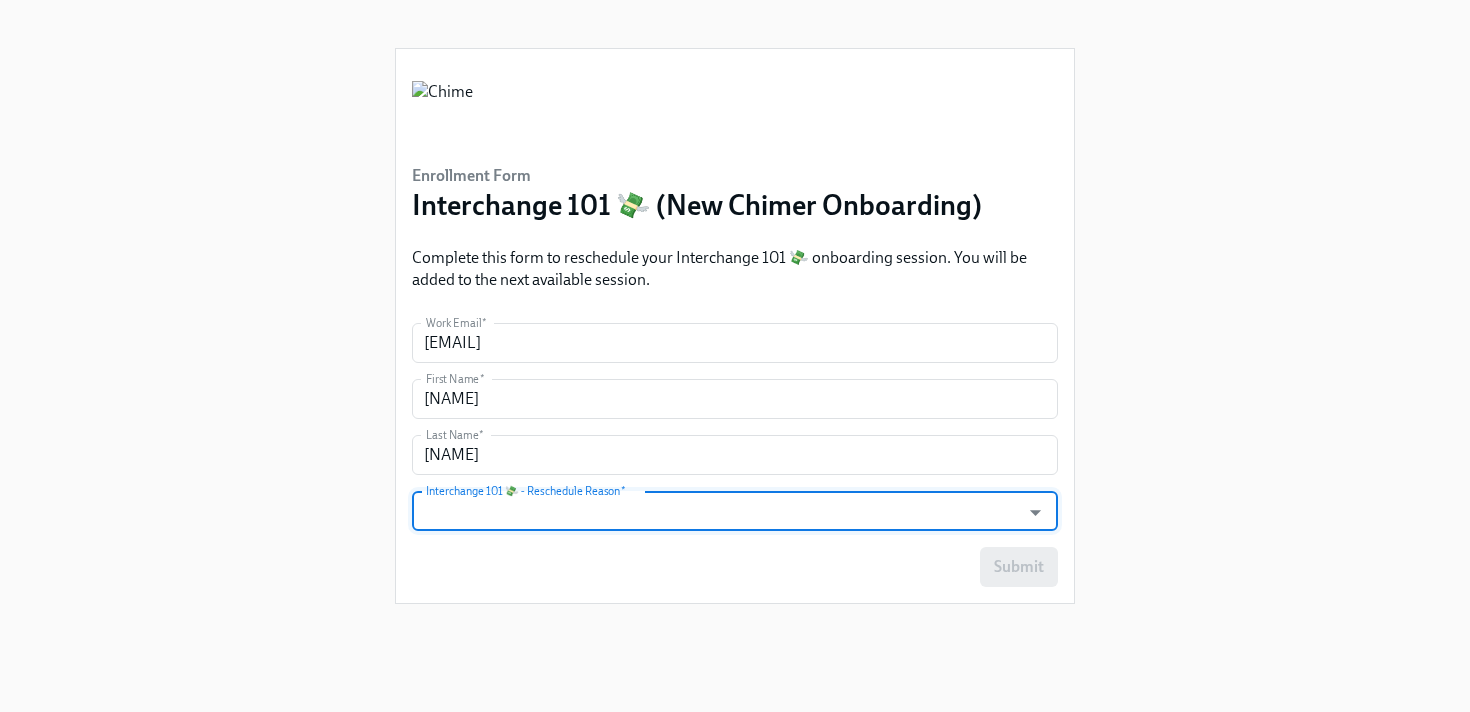 click on "Work Email   * kristina.spychalski@chime.com Work Email  * First Name   * Kristina First Name  * Last Name   * Spychalski Last Name  * Interchange 101 💸 - Reschedule Reason   * Interchange 101 💸 - Reschedule Reason  * Submit" at bounding box center [735, 455] 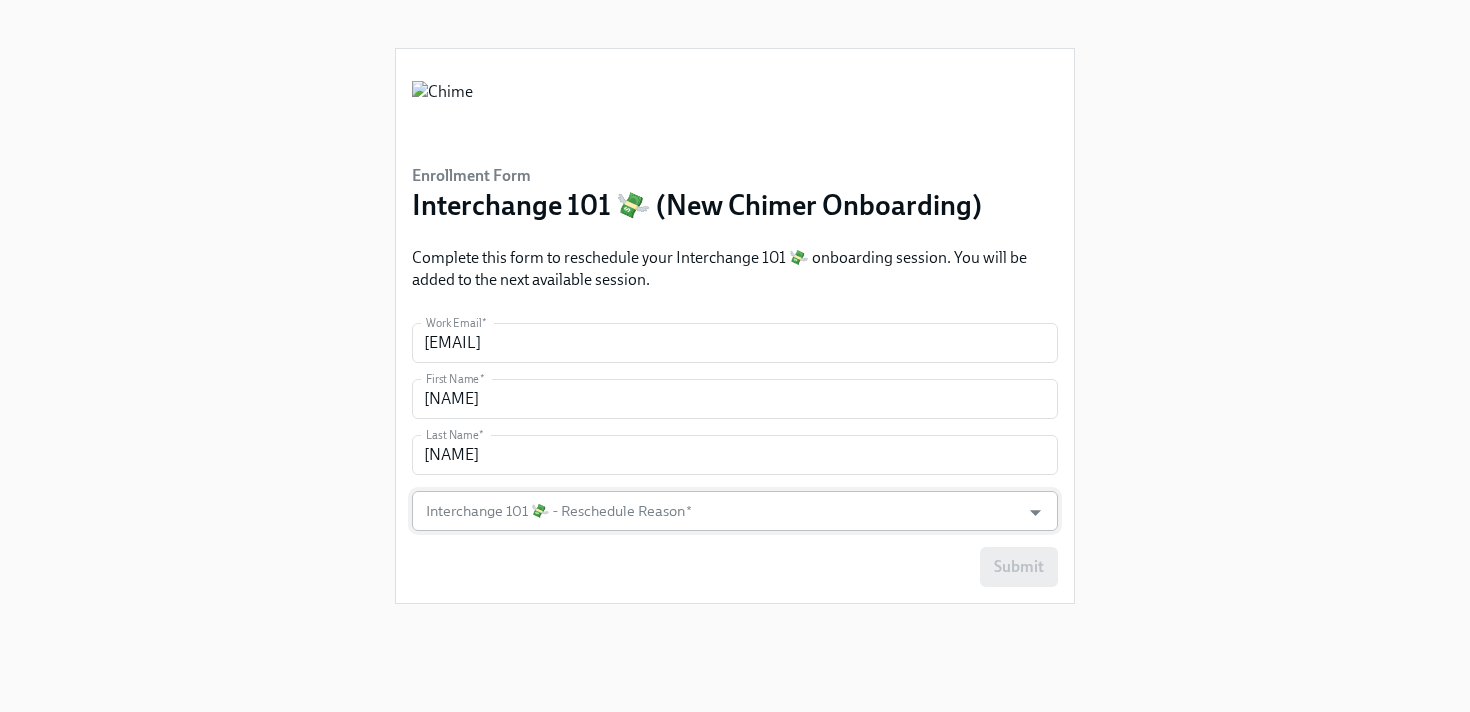 click on "Interchange 101 💸 - Reschedule Reason   *" at bounding box center (716, 511) 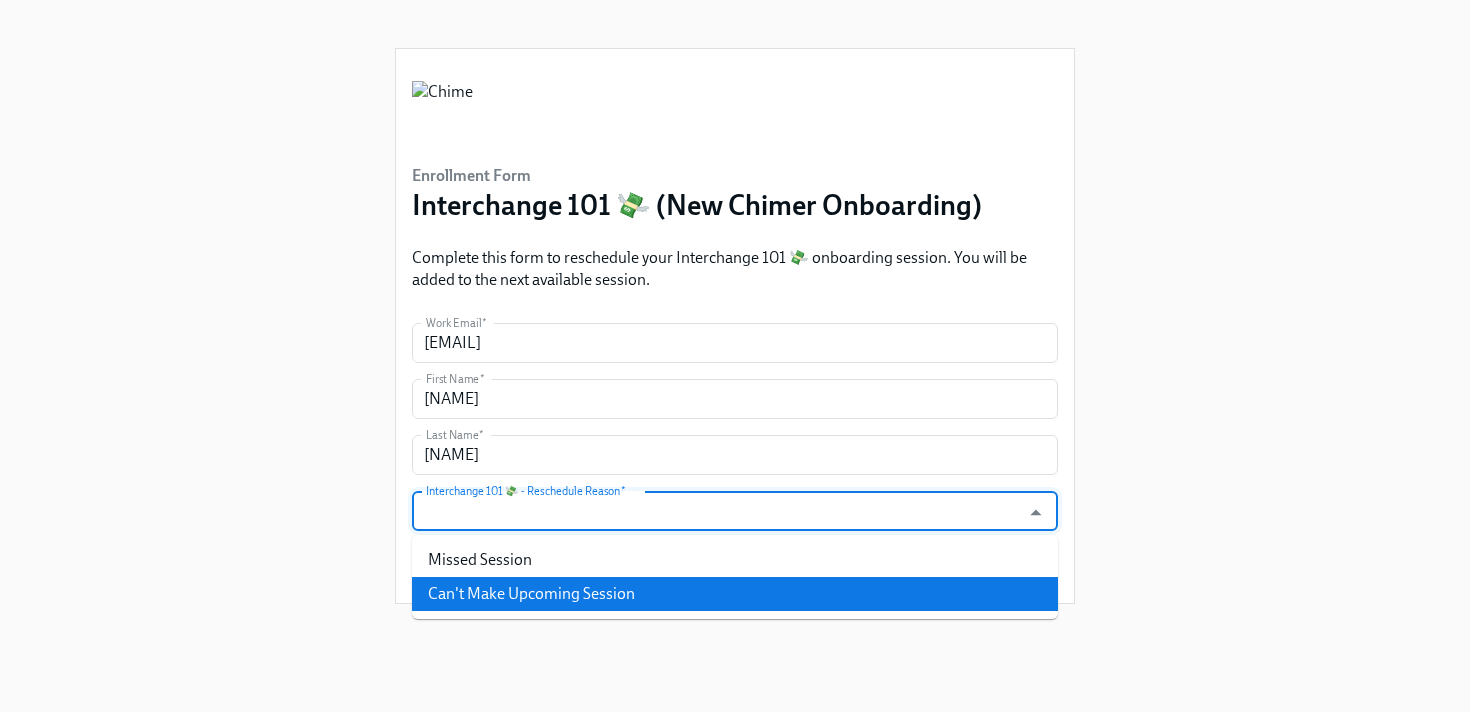 click on "Can't Make Upcoming Session" at bounding box center [735, 594] 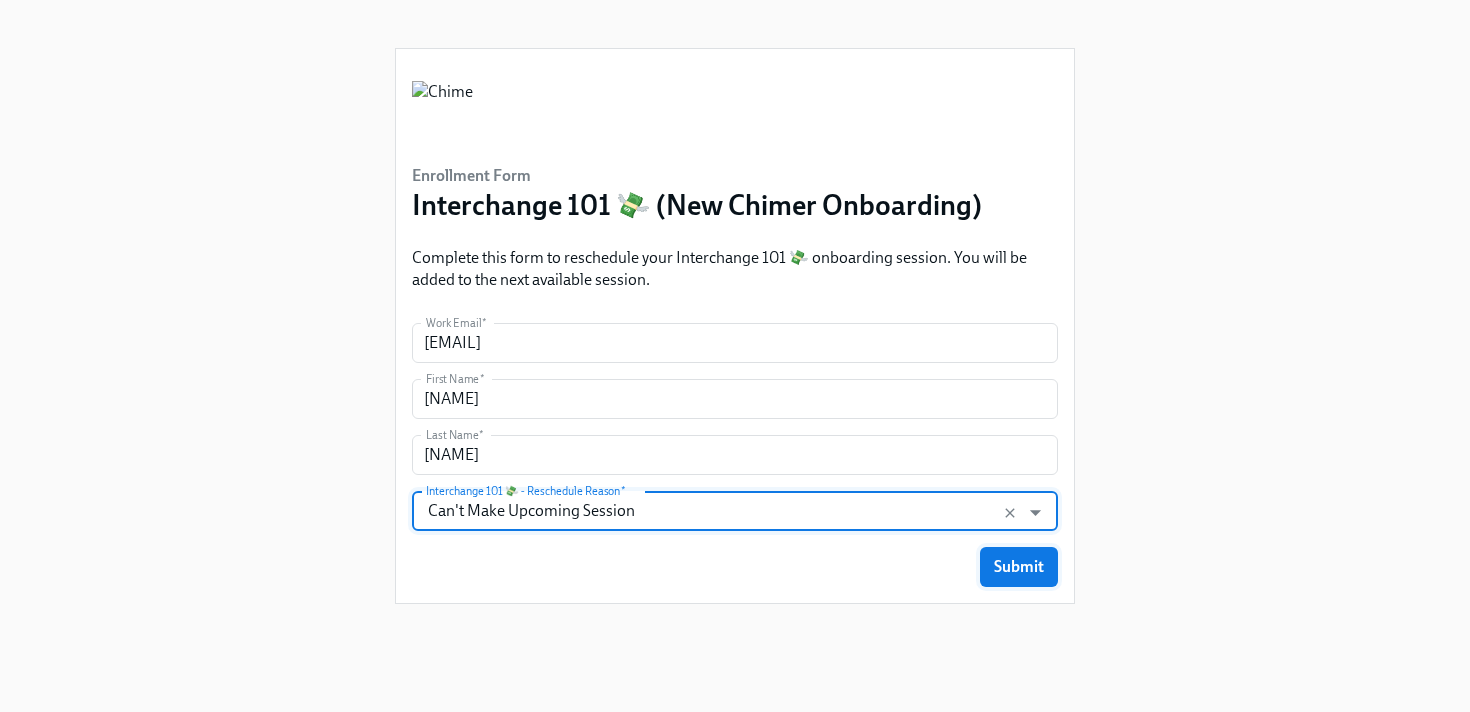 click on "Submit" at bounding box center [1019, 567] 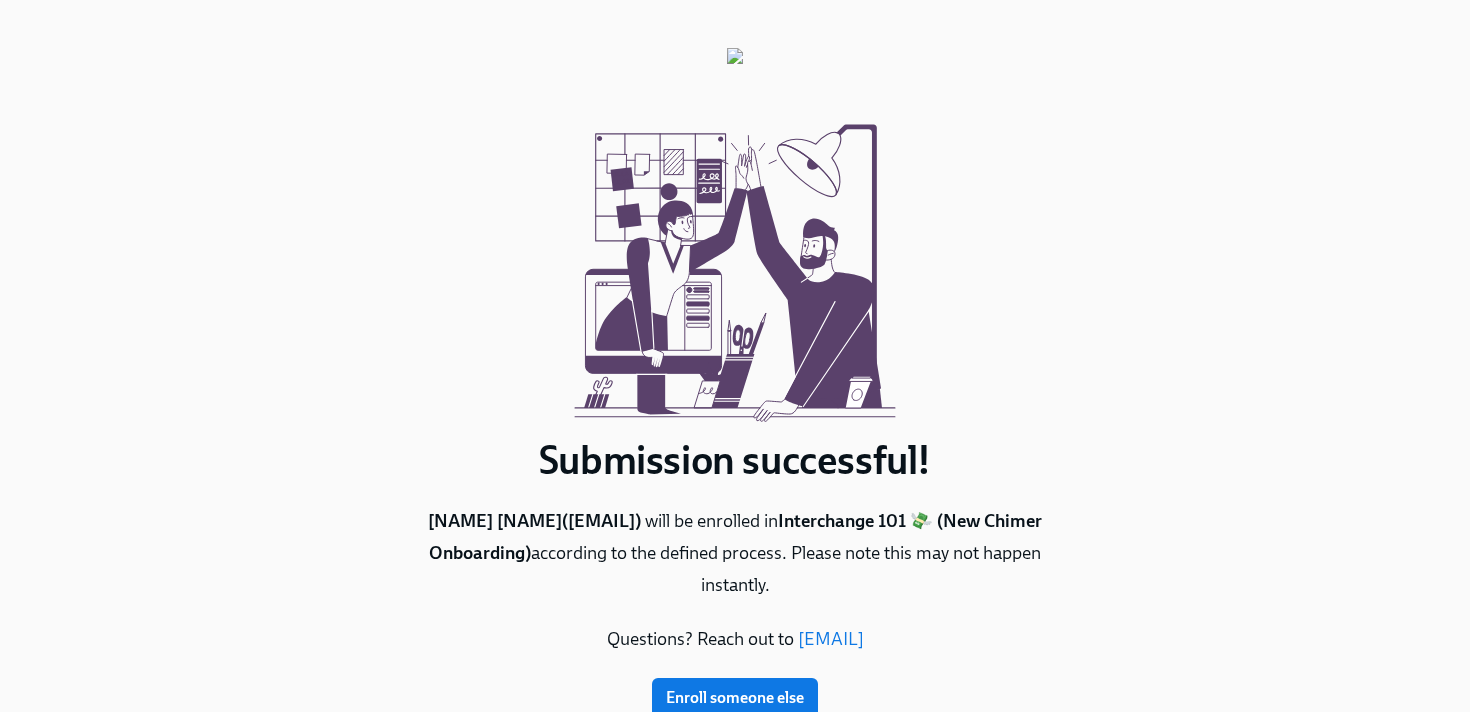 scroll, scrollTop: 70, scrollLeft: 0, axis: vertical 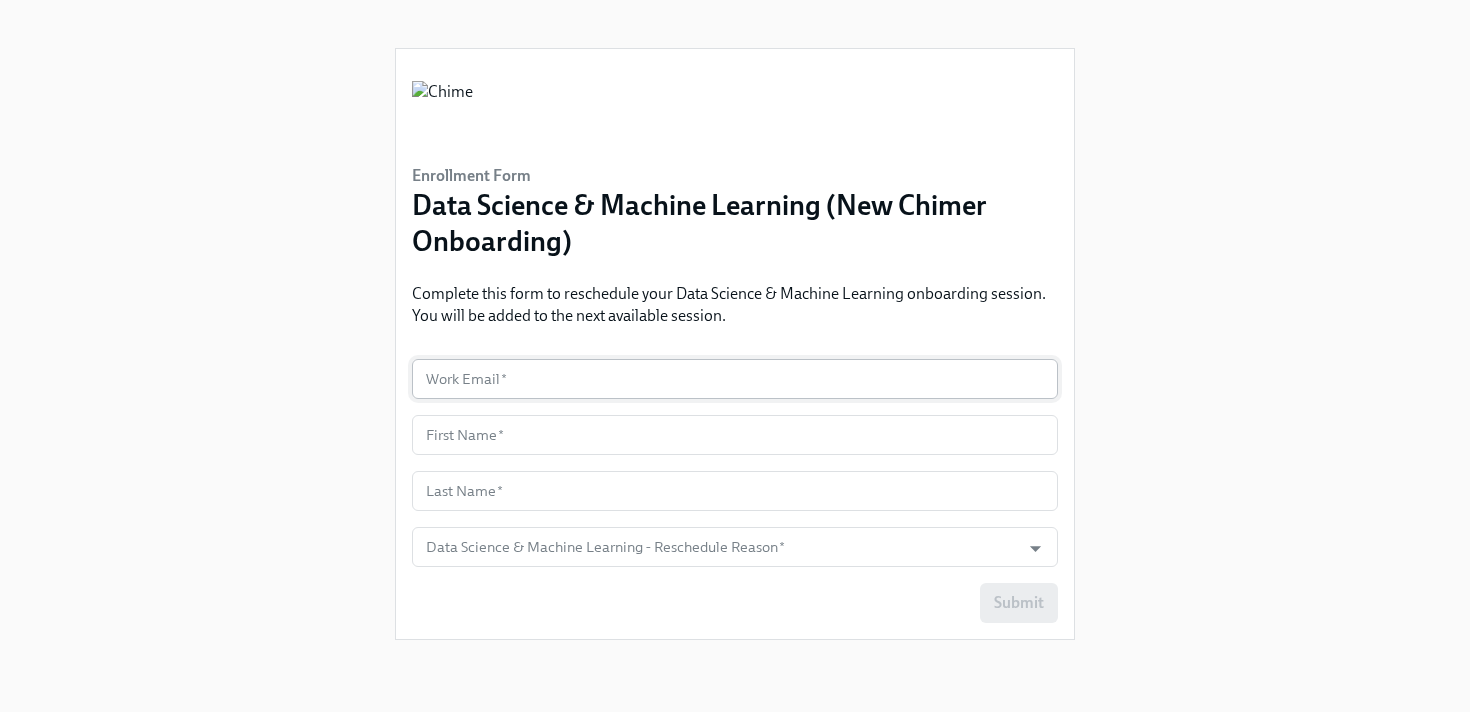 click at bounding box center [735, 379] 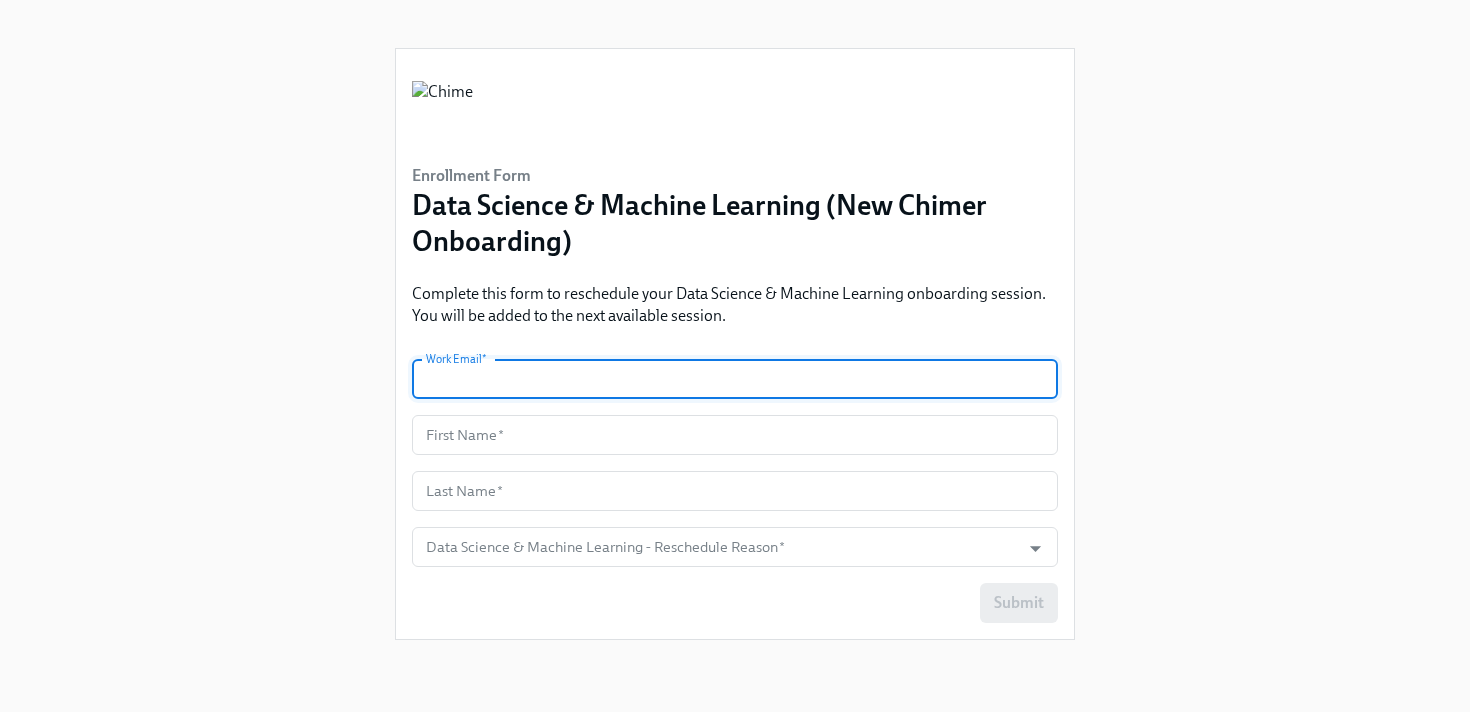 paste on "[EMAIL]" 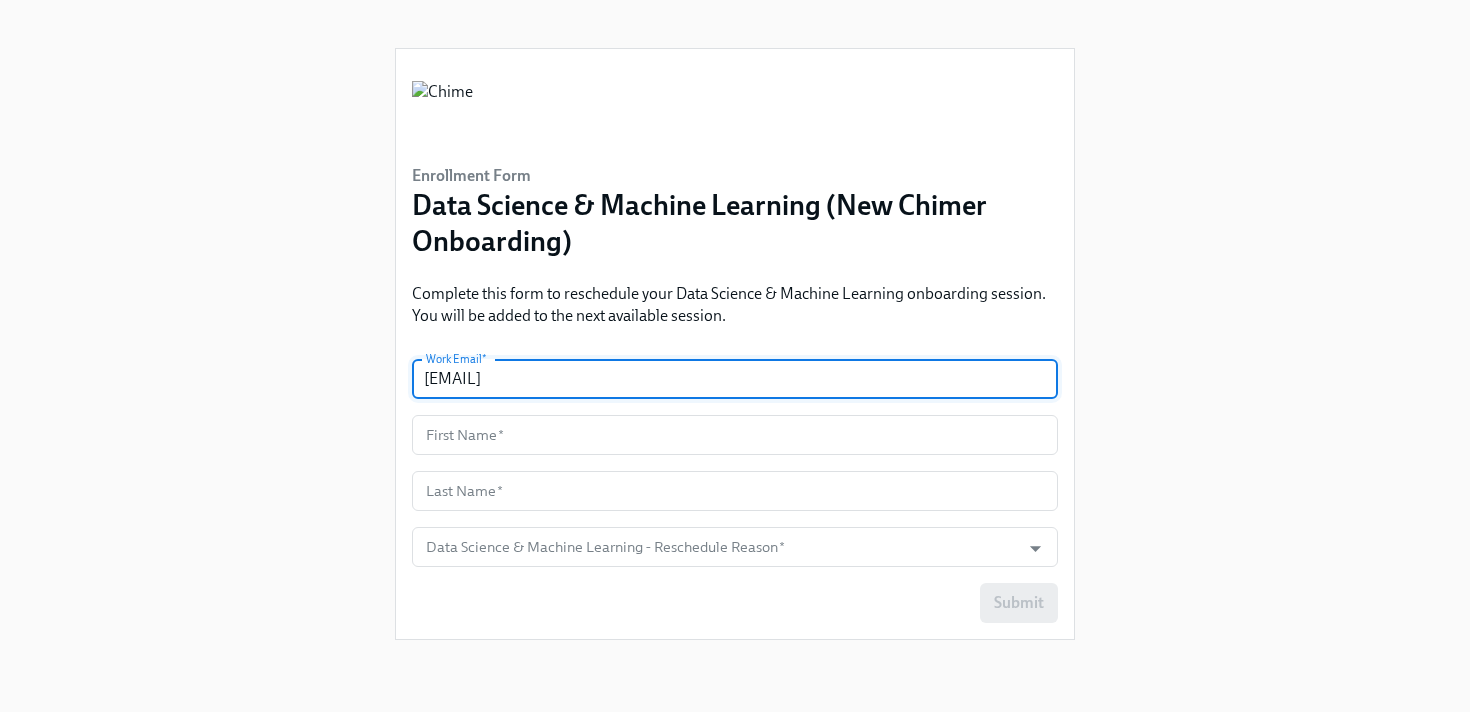 type on "[EMAIL]" 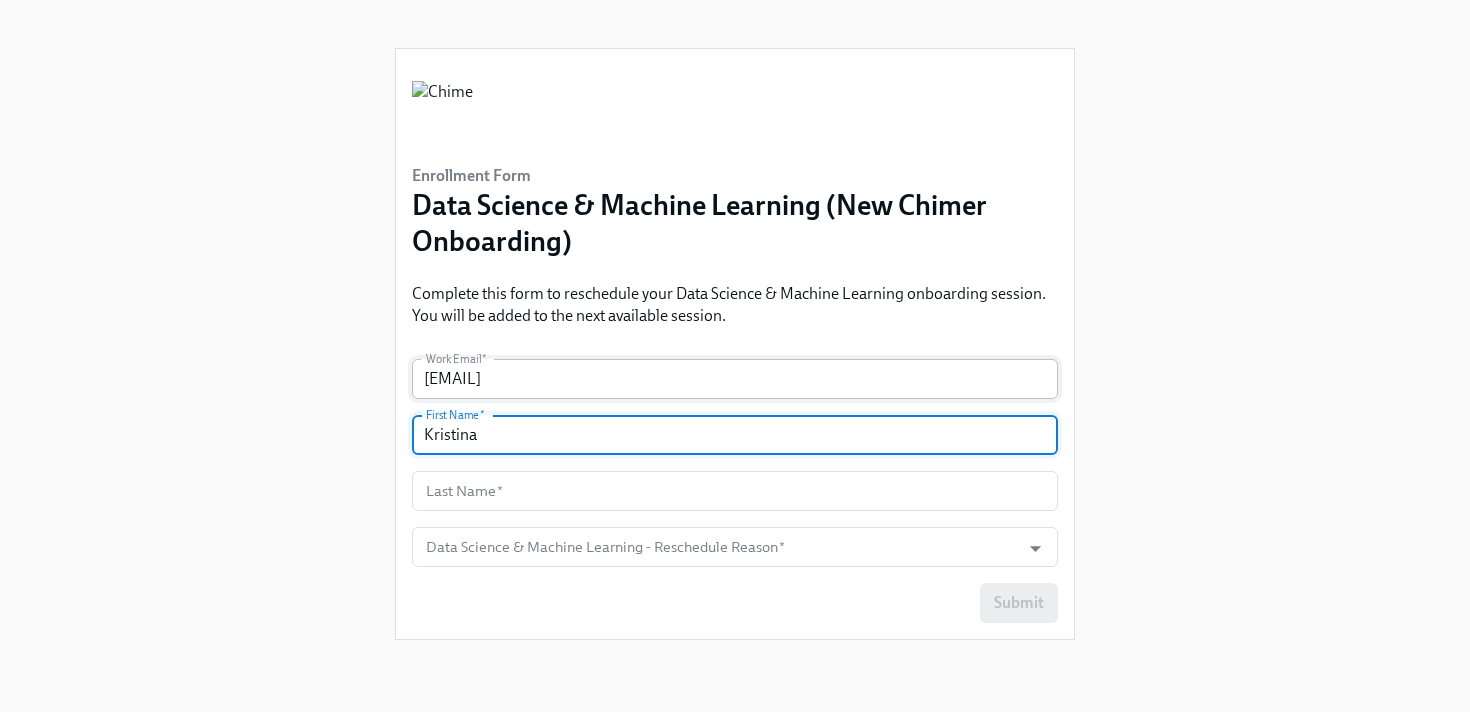 type on "[NAME]" 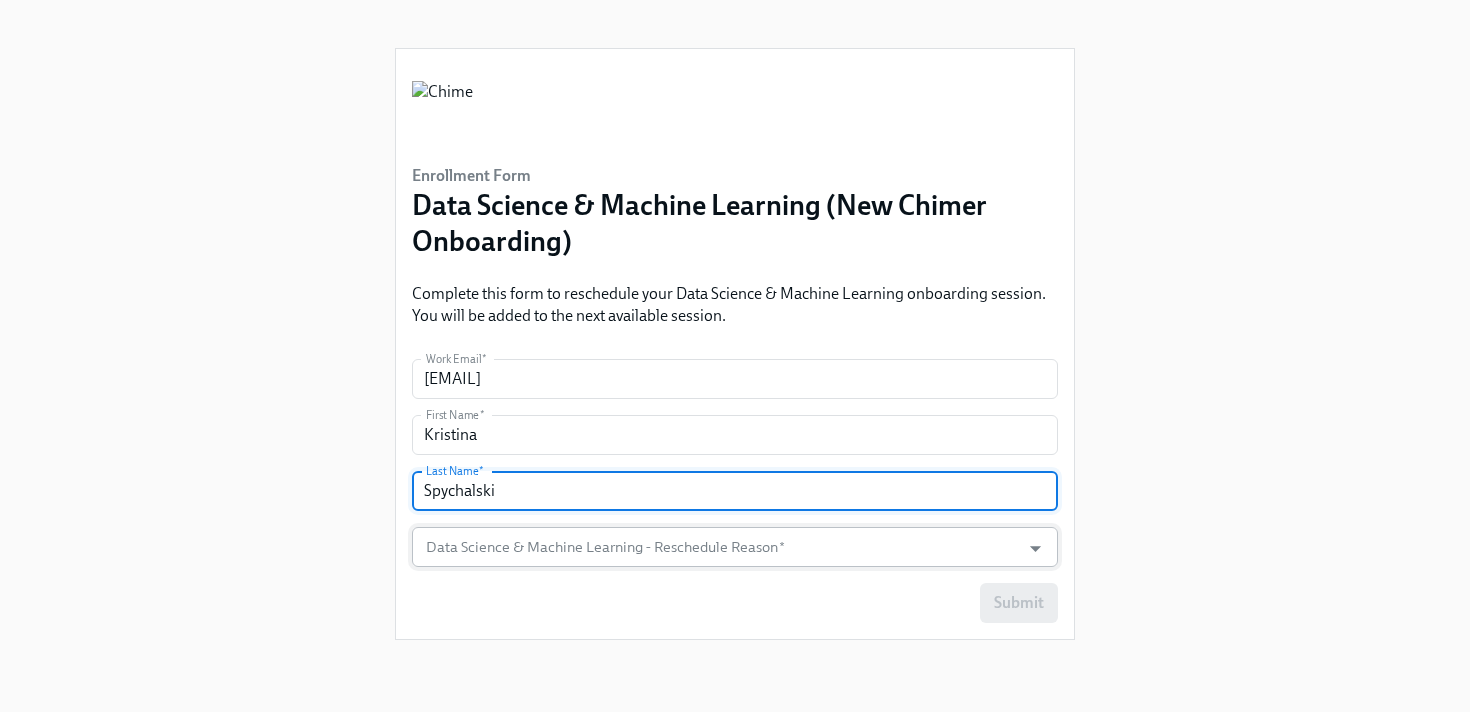 type on "[LAST]" 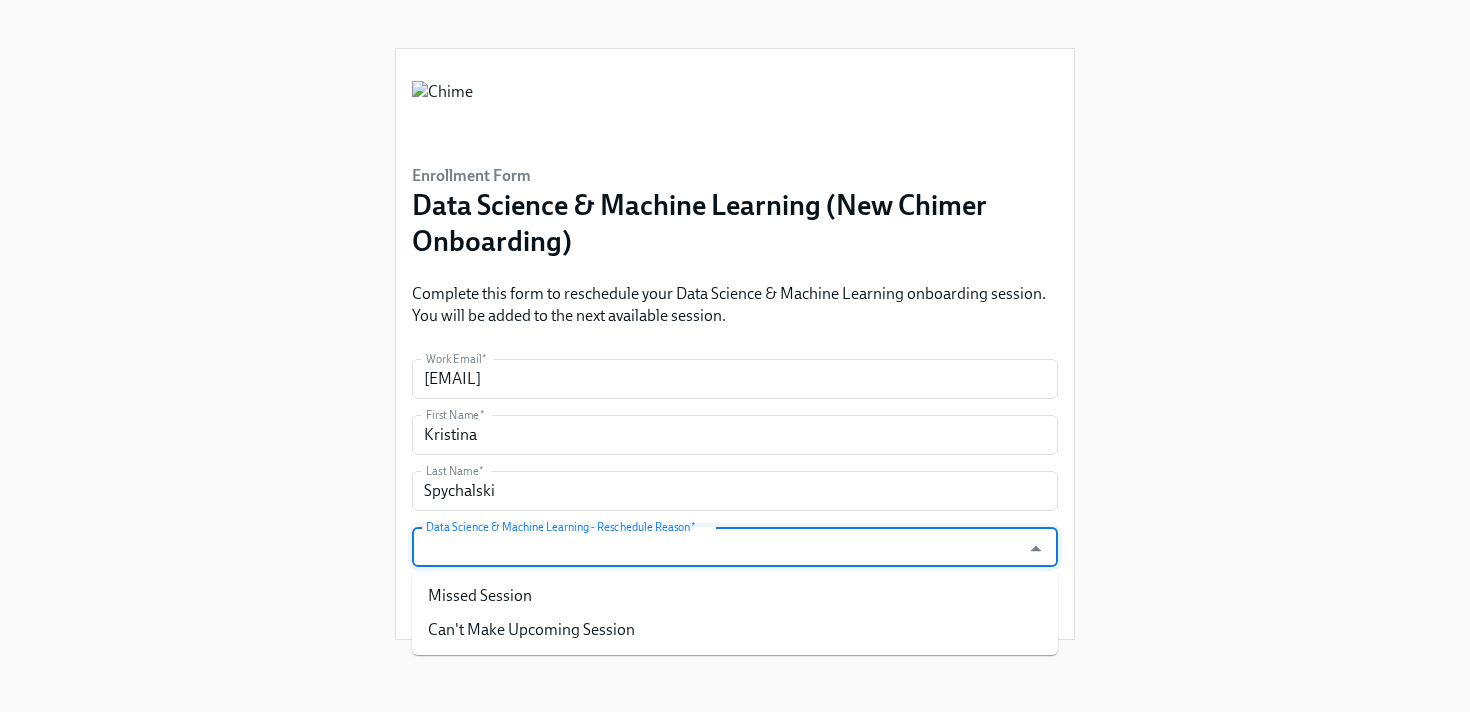 click on "Data Science & Machine Learning - Reschedule Reason   *" at bounding box center [716, 547] 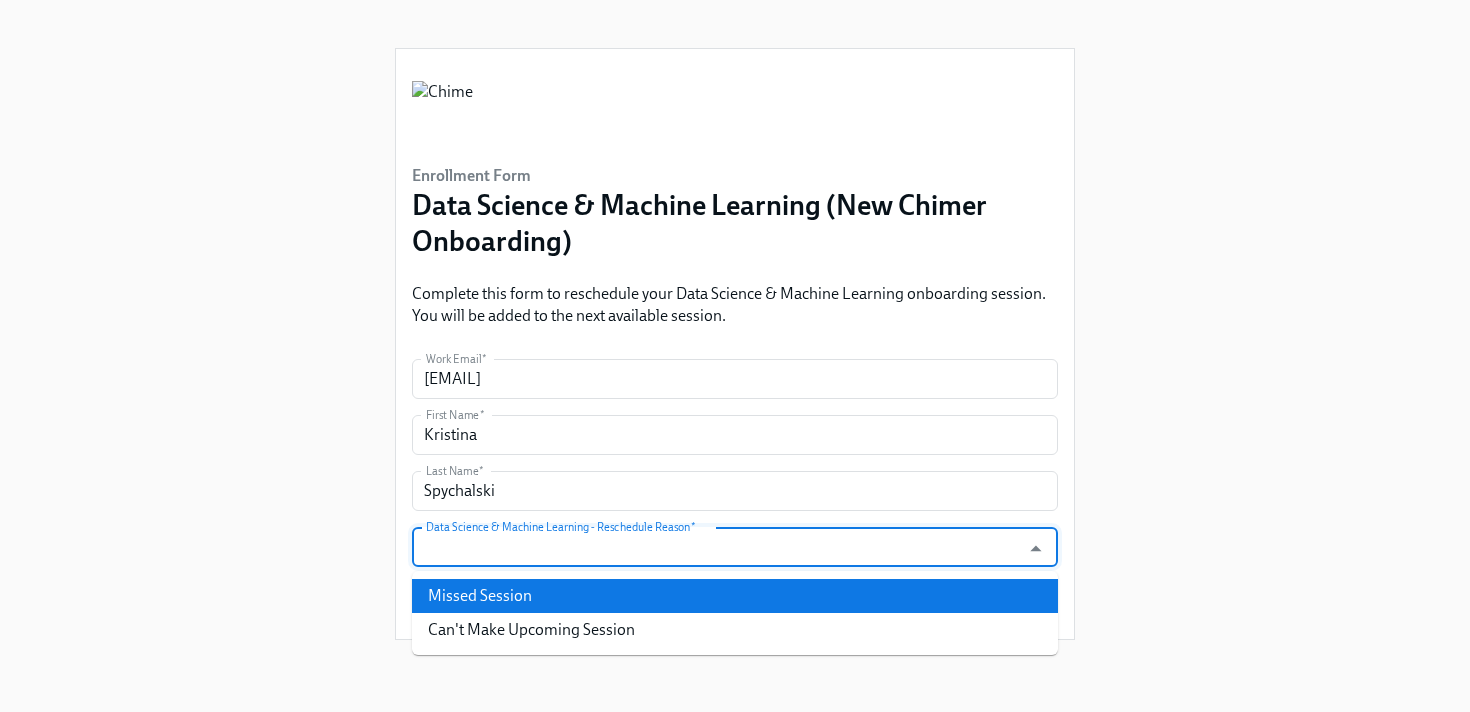 click on "Can't Make Upcoming Session" at bounding box center (735, 630) 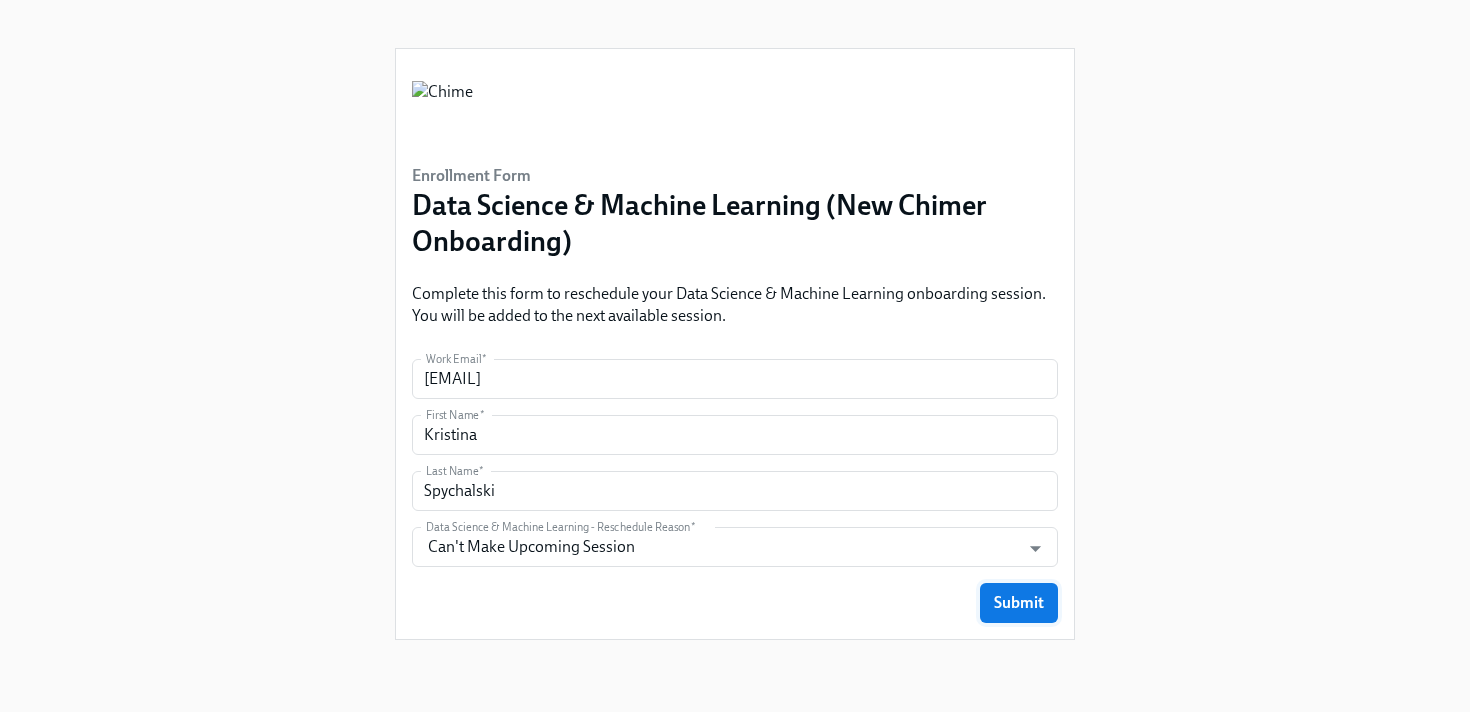click on "Submit" at bounding box center (1019, 603) 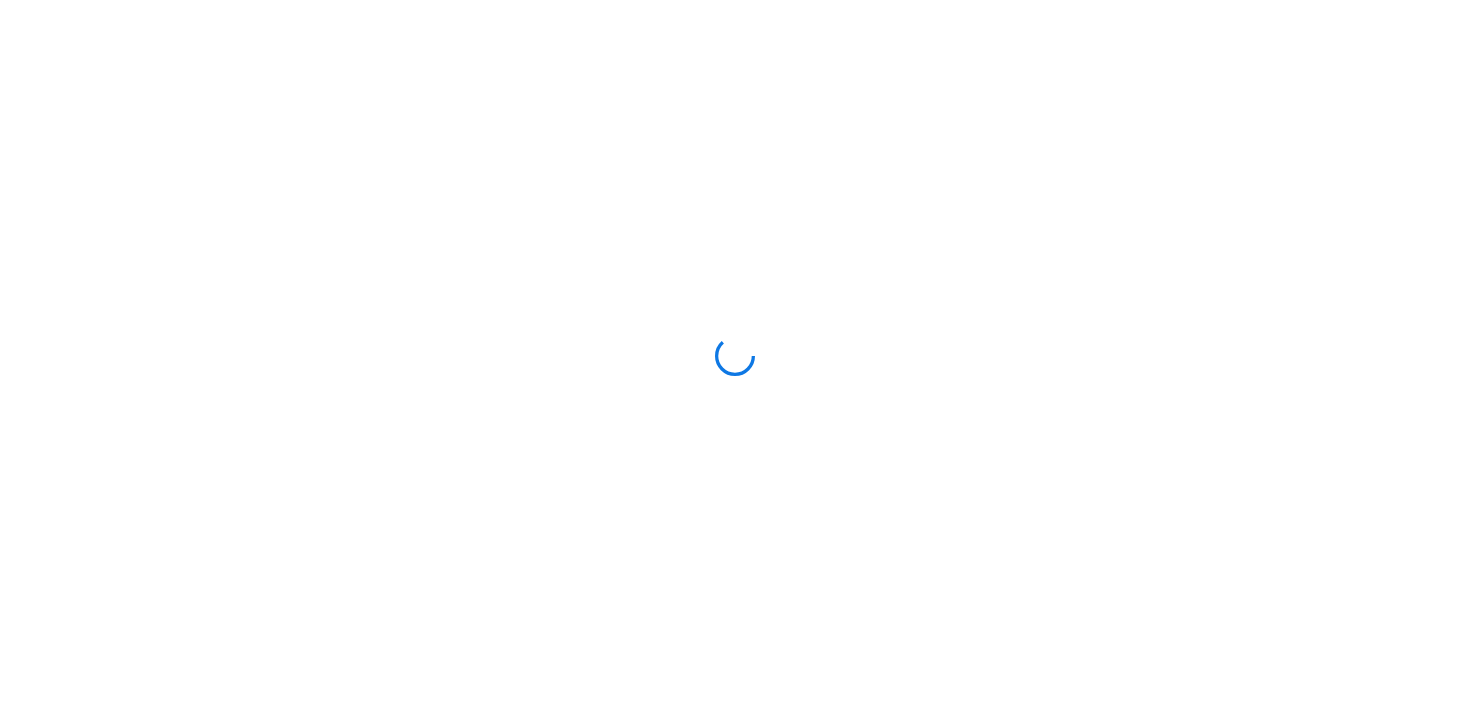 scroll, scrollTop: 0, scrollLeft: 0, axis: both 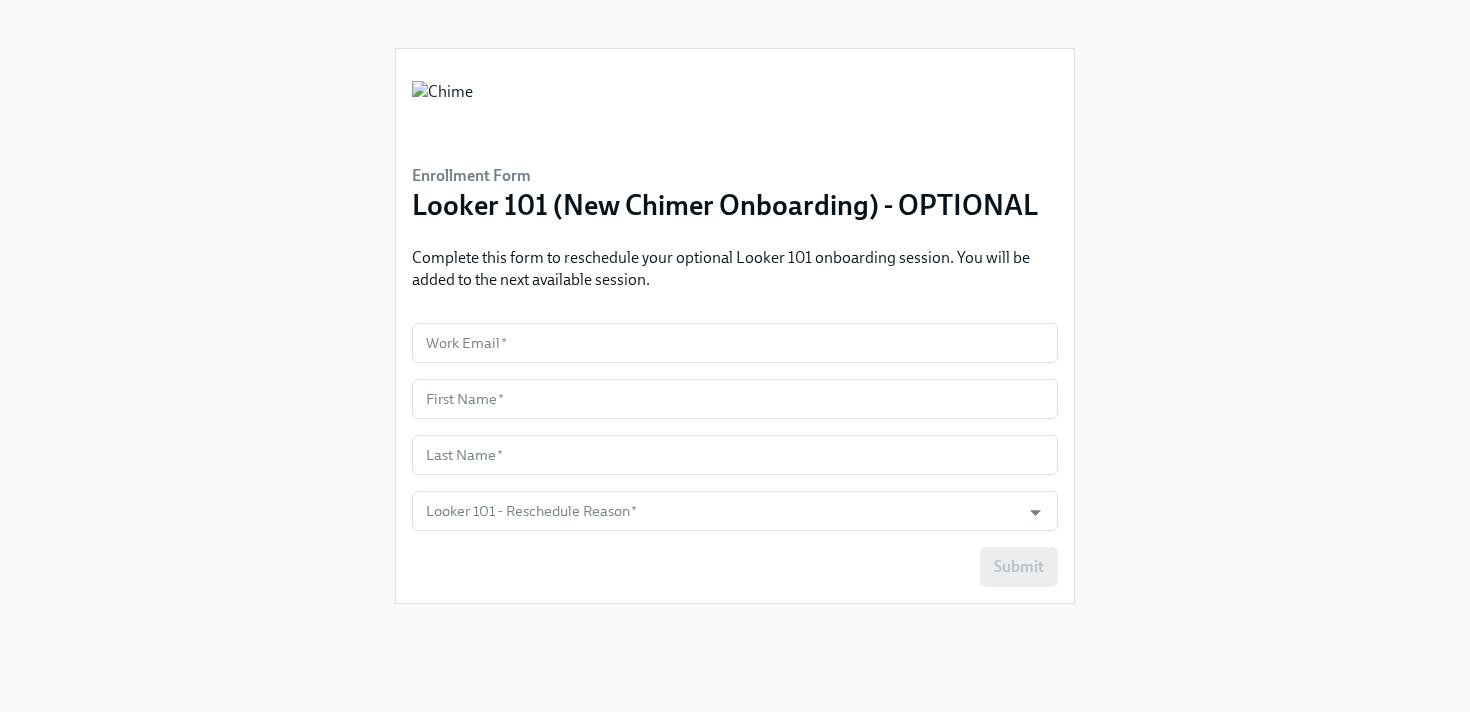click on "Enrollment Form Looker 101 (New Chimer Onboarding) - OPTIONAL Complete this form to reschedule your optional Looker 101 onboarding session. You will be added to the next available session. Work Email   * Work Email  * First Name   * [FIRST] First Name  * Last Name   * [LAST] Last Name  * Looker 101 - Reschedule Reason   * Looker 101 - Reschedule Reason  * Submit" at bounding box center (735, 326) 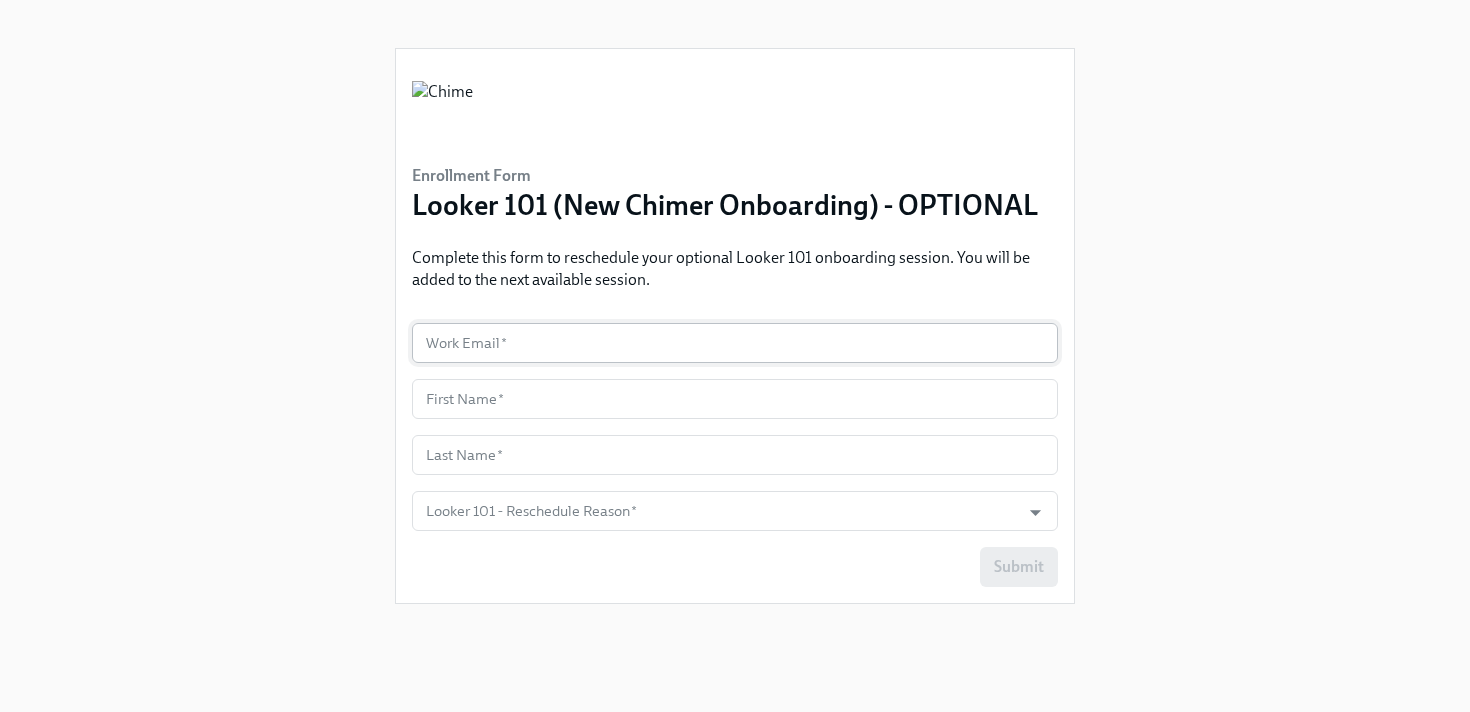click at bounding box center [735, 343] 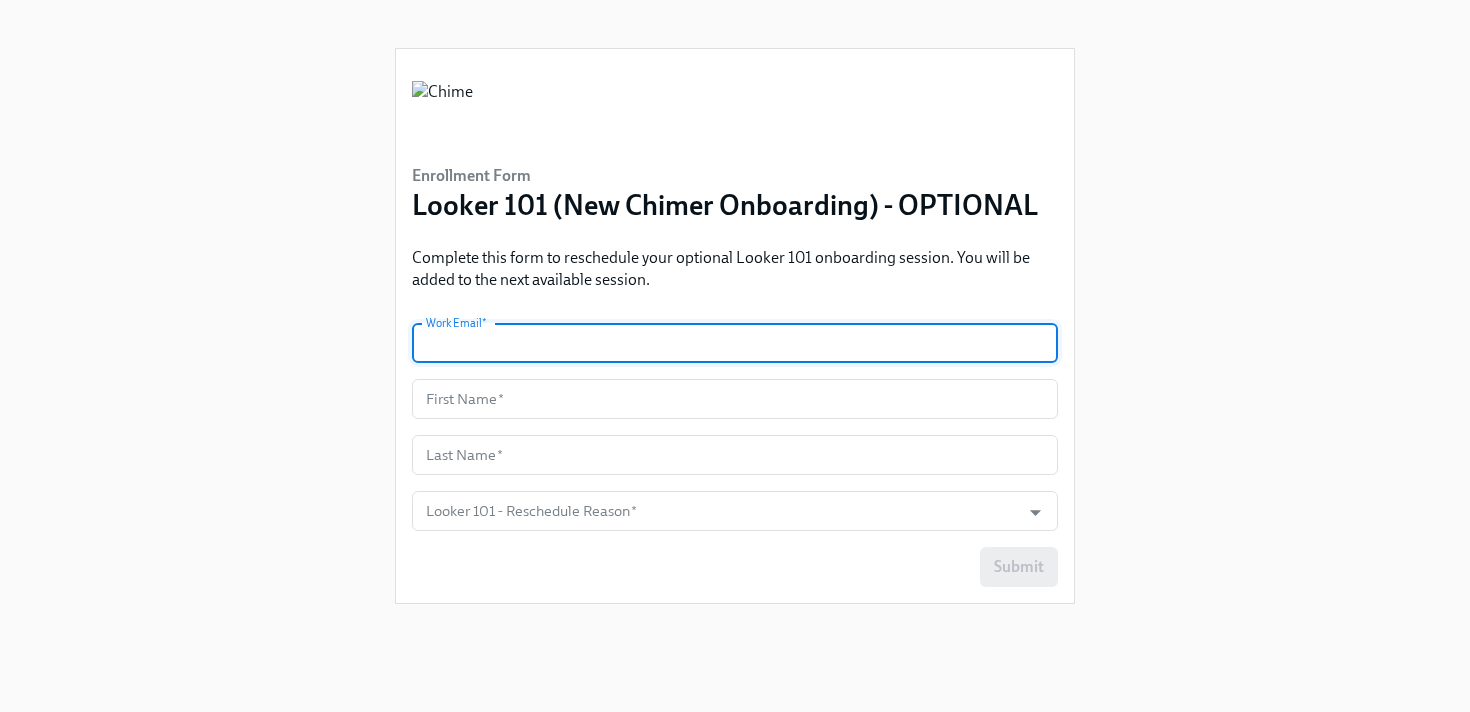 paste on "[EMAIL]" 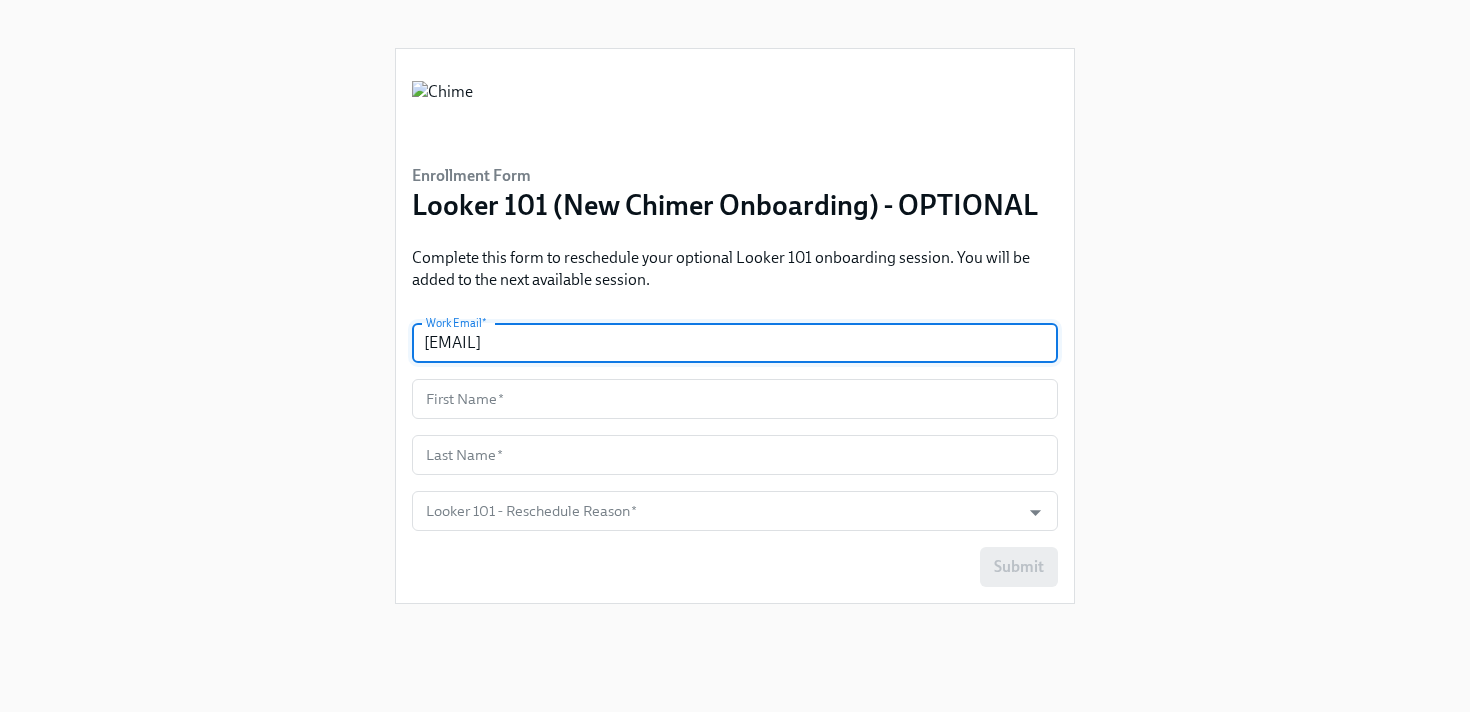 type on "[EMAIL]" 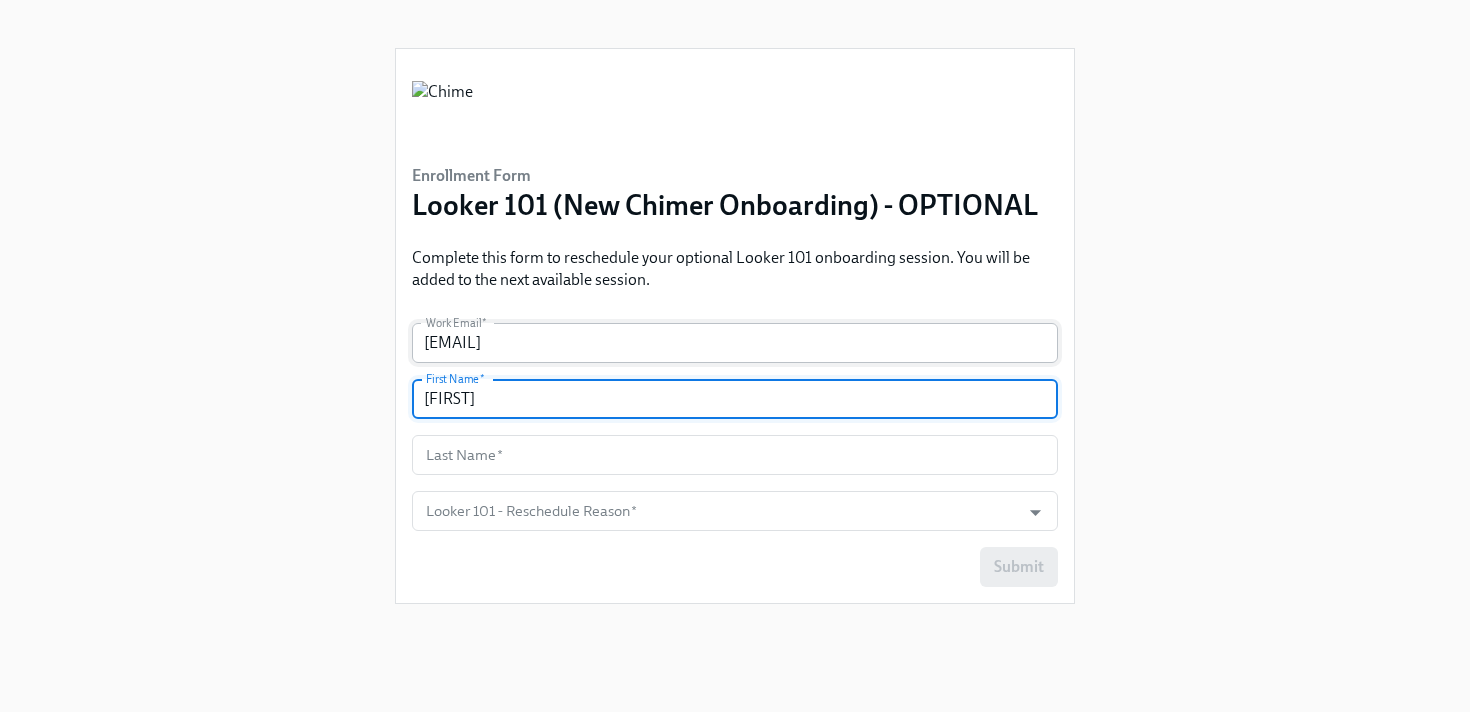 type on "[FIRST]" 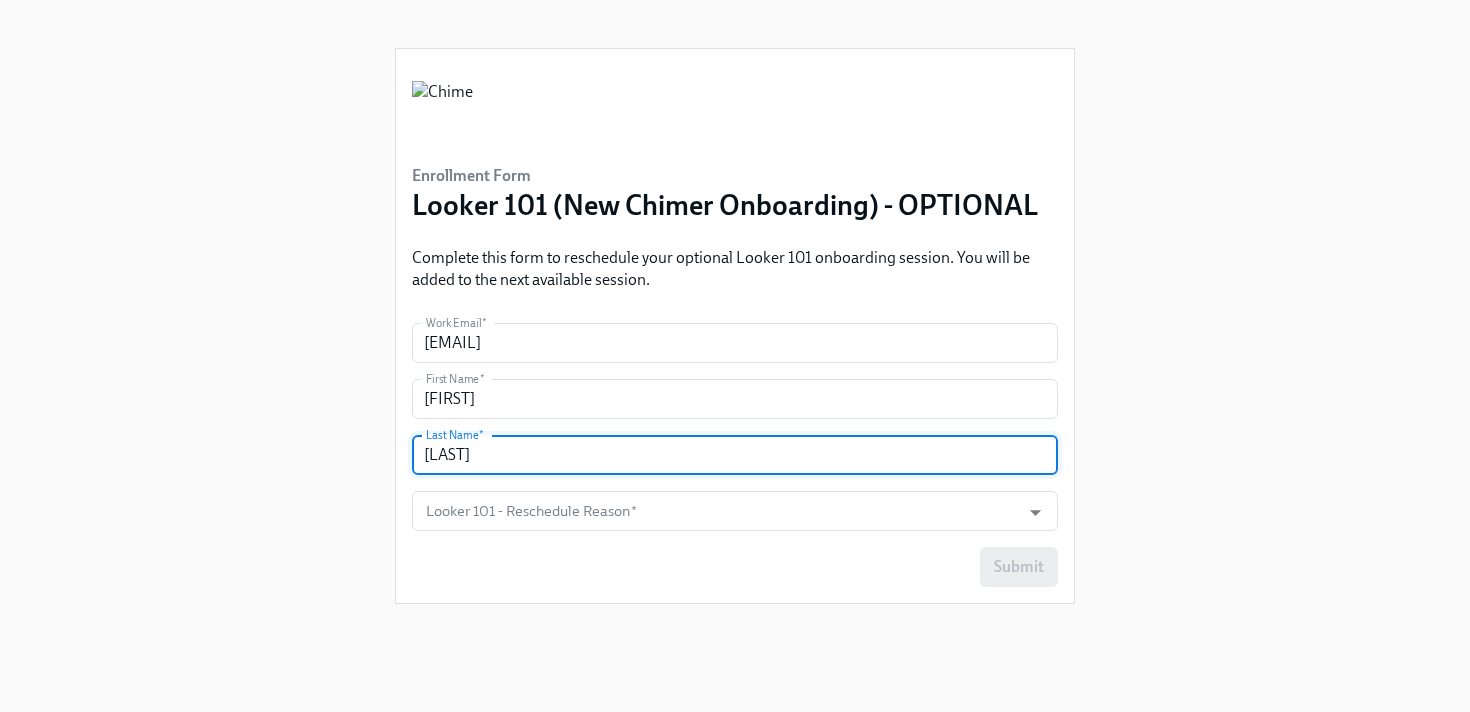 type on "[LAST]" 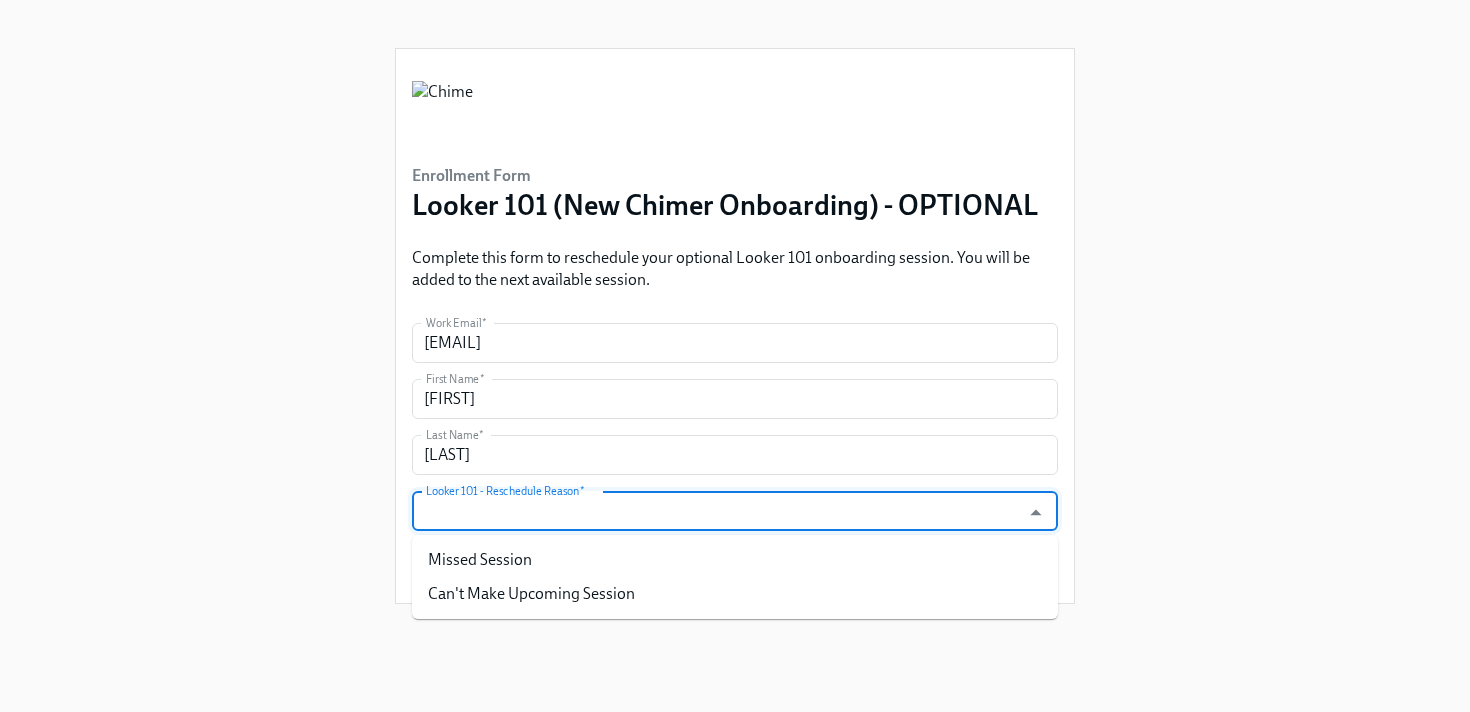 click on "Looker 101 - Reschedule Reason   *" at bounding box center [716, 511] 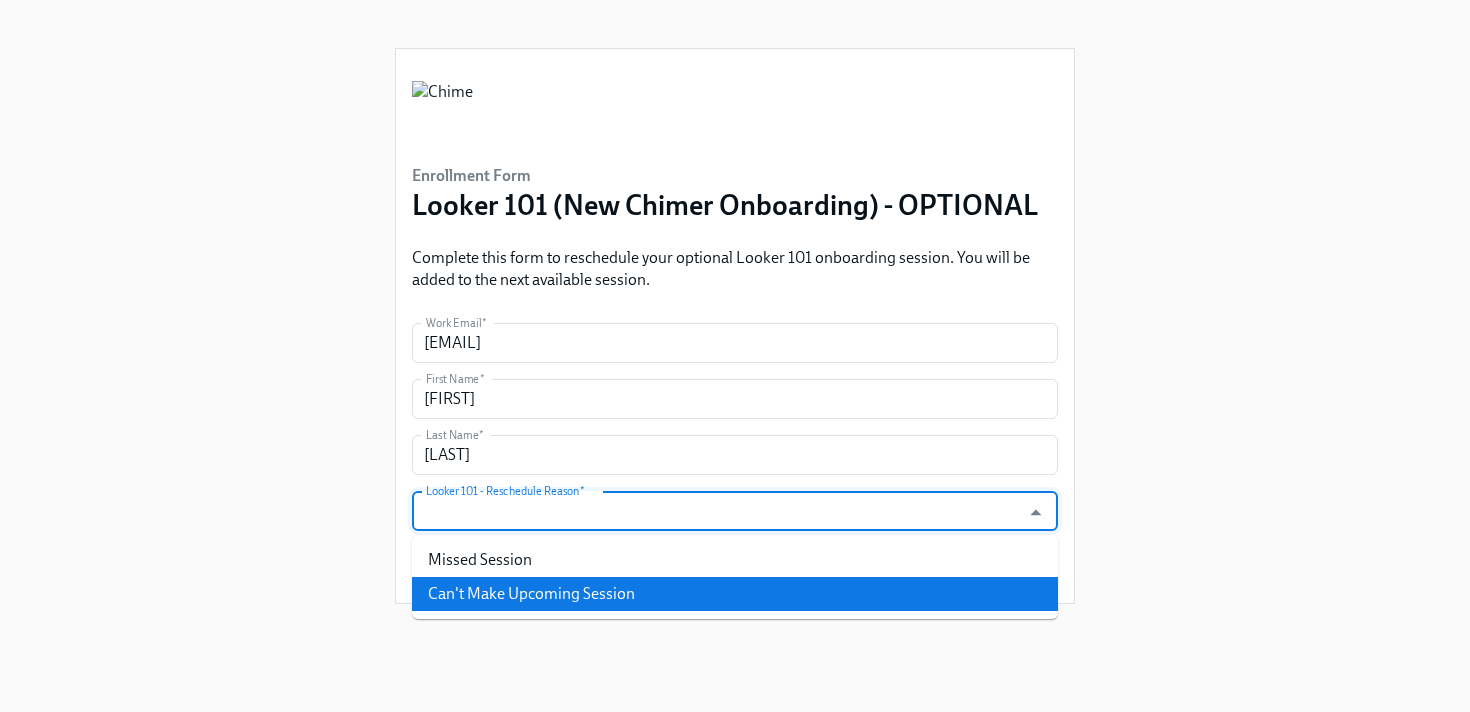click on "Can't Make Upcoming Session" at bounding box center (735, 594) 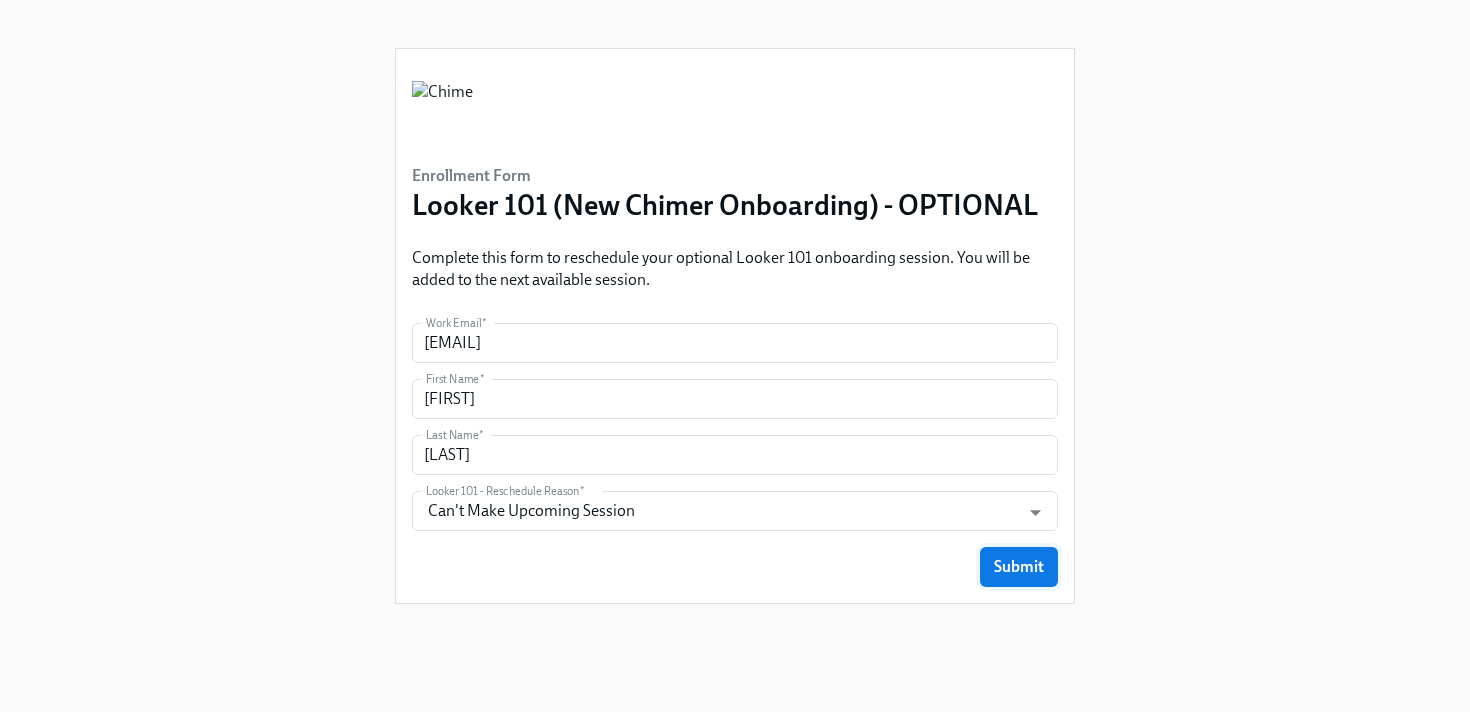 click on "Submit" at bounding box center (1019, 567) 